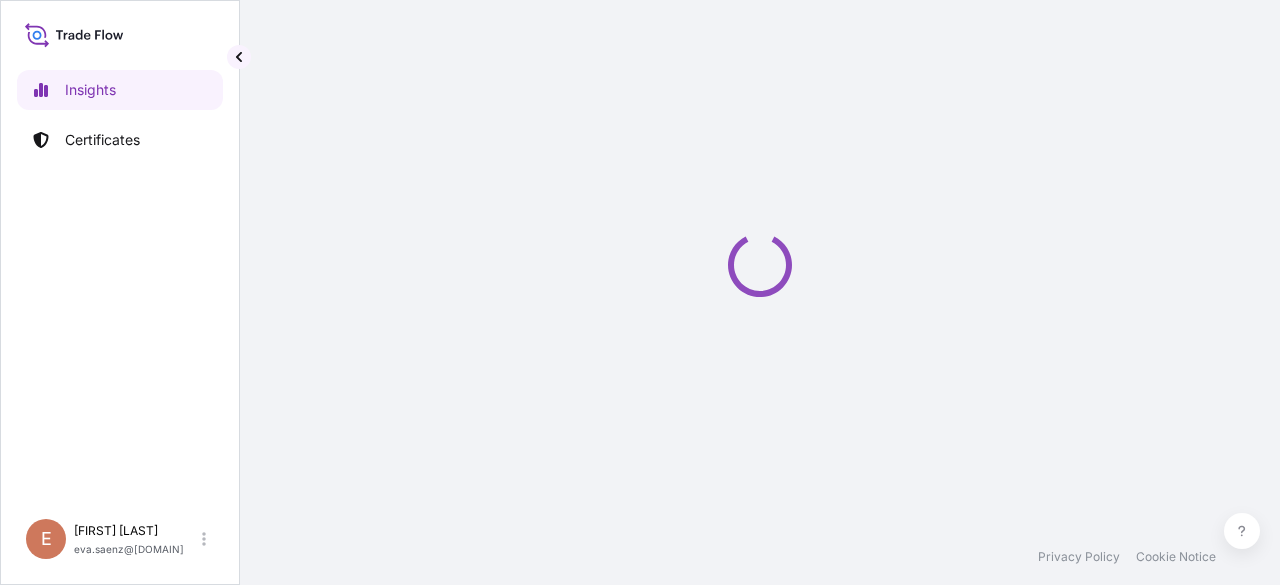 select on "2025" 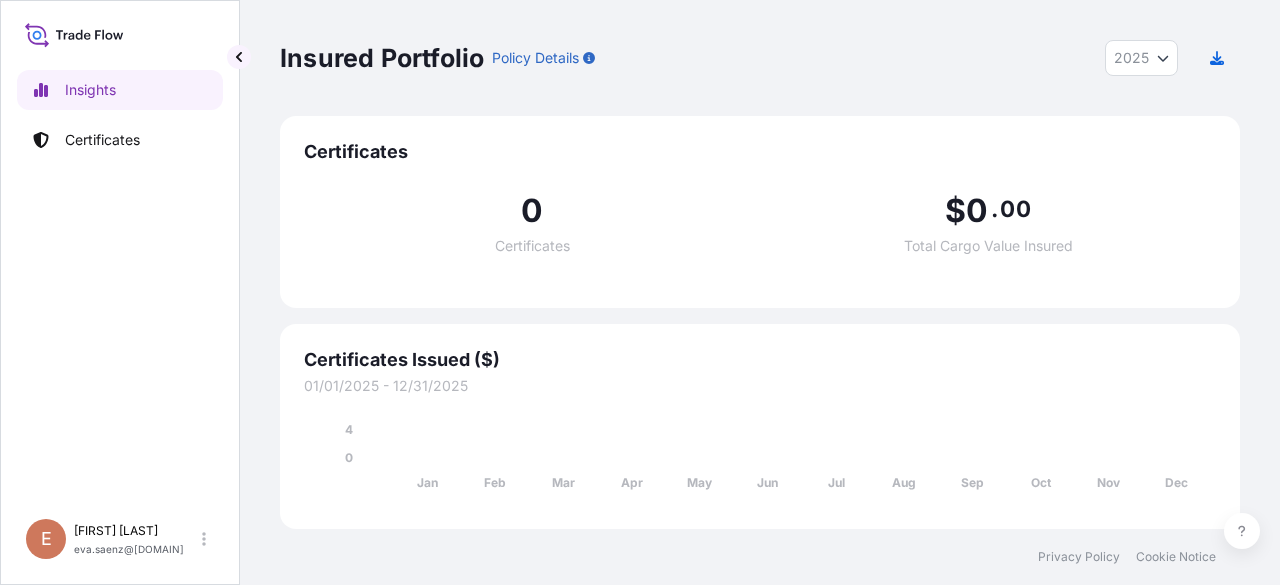 scroll, scrollTop: 0, scrollLeft: 0, axis: both 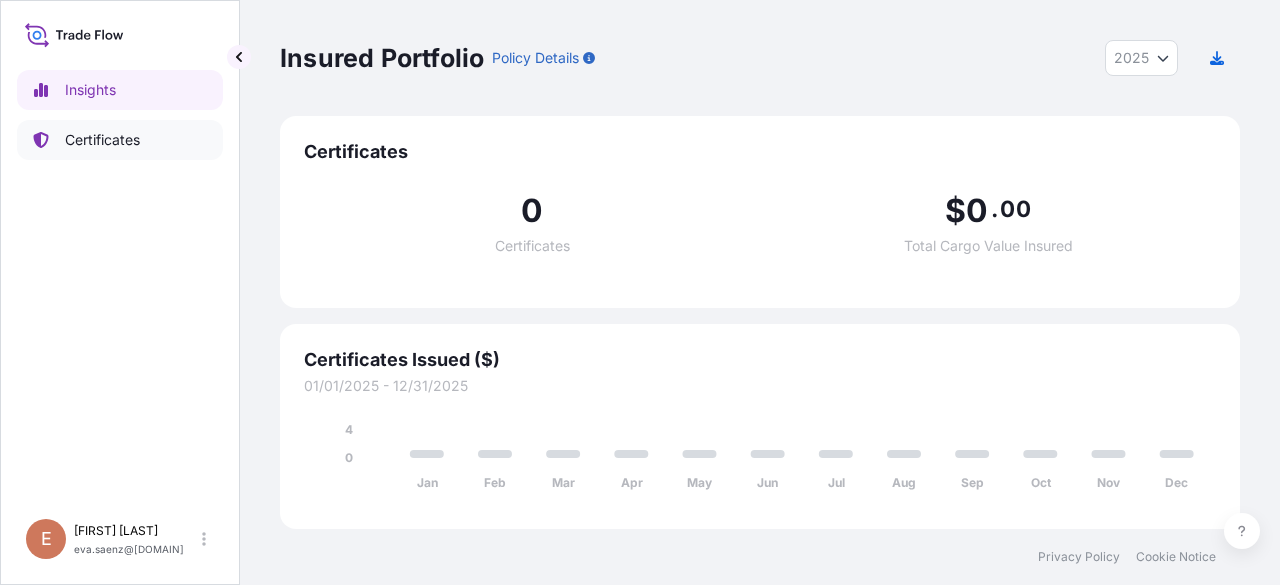 click on "Certificates" at bounding box center [102, 140] 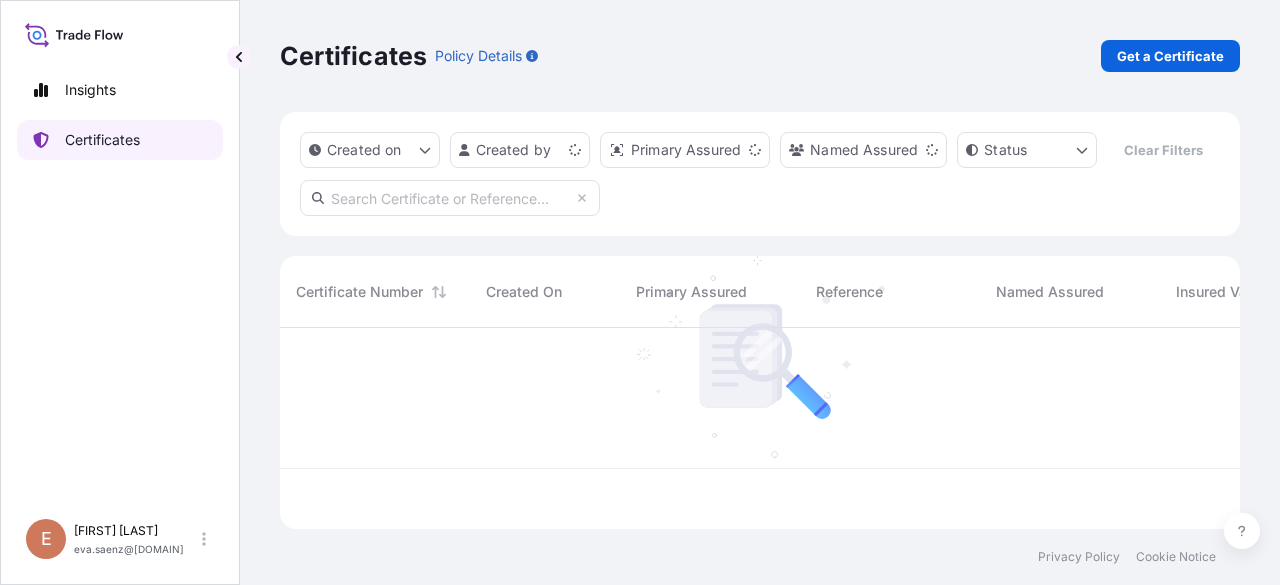 scroll, scrollTop: 16, scrollLeft: 16, axis: both 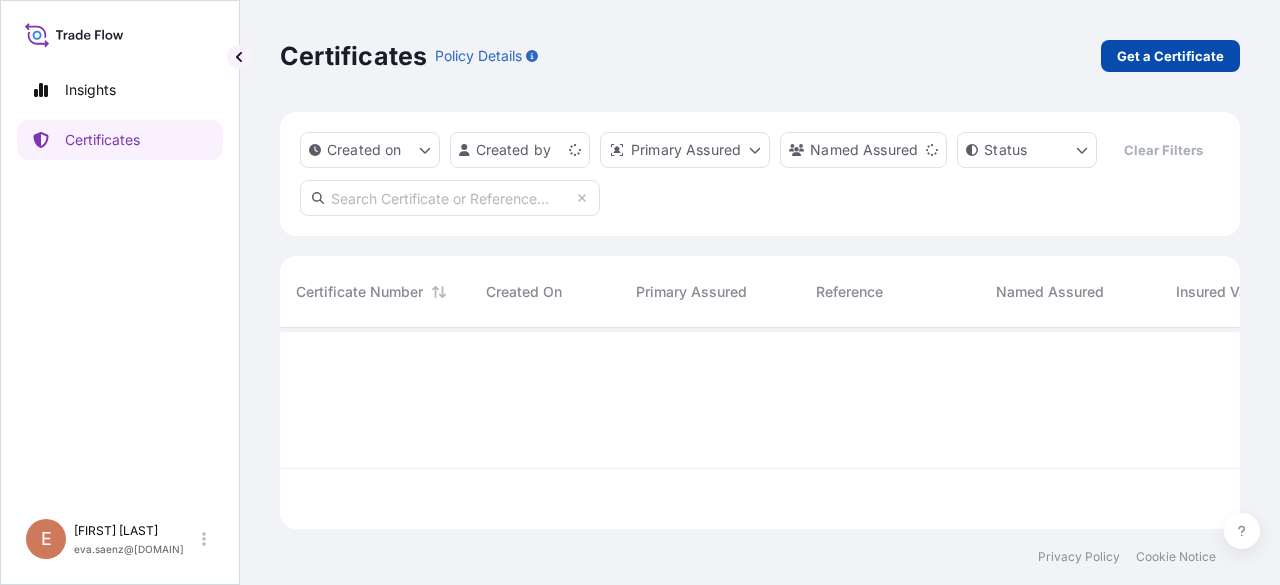 click on "Get a Certificate" at bounding box center [1170, 56] 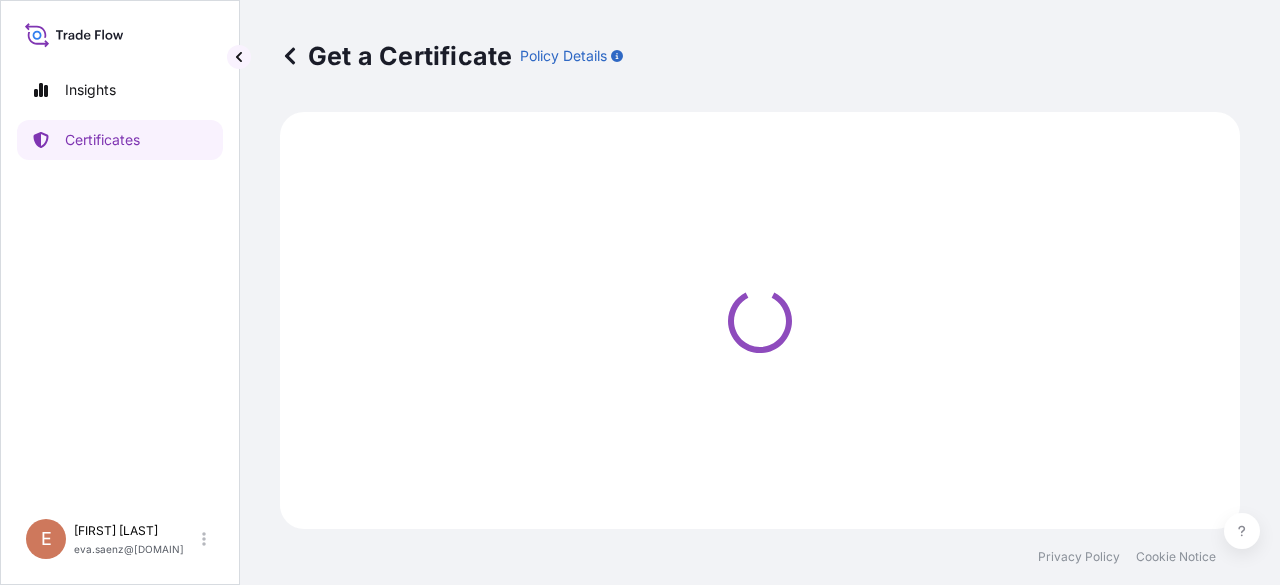select on "Sea" 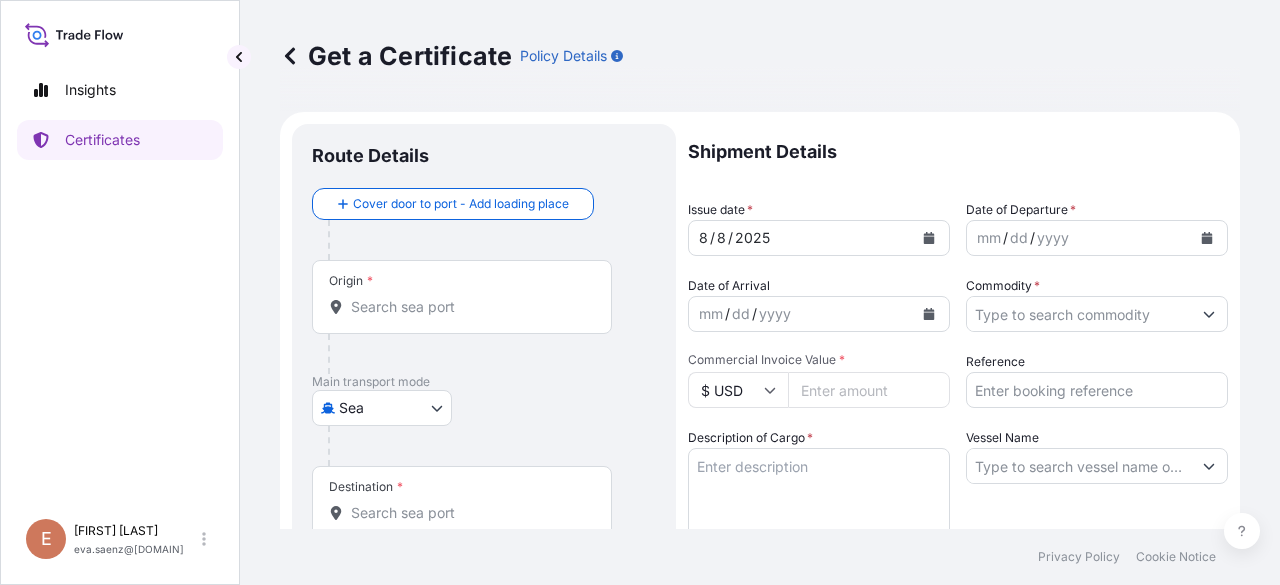 click on "Origin *" at bounding box center [469, 307] 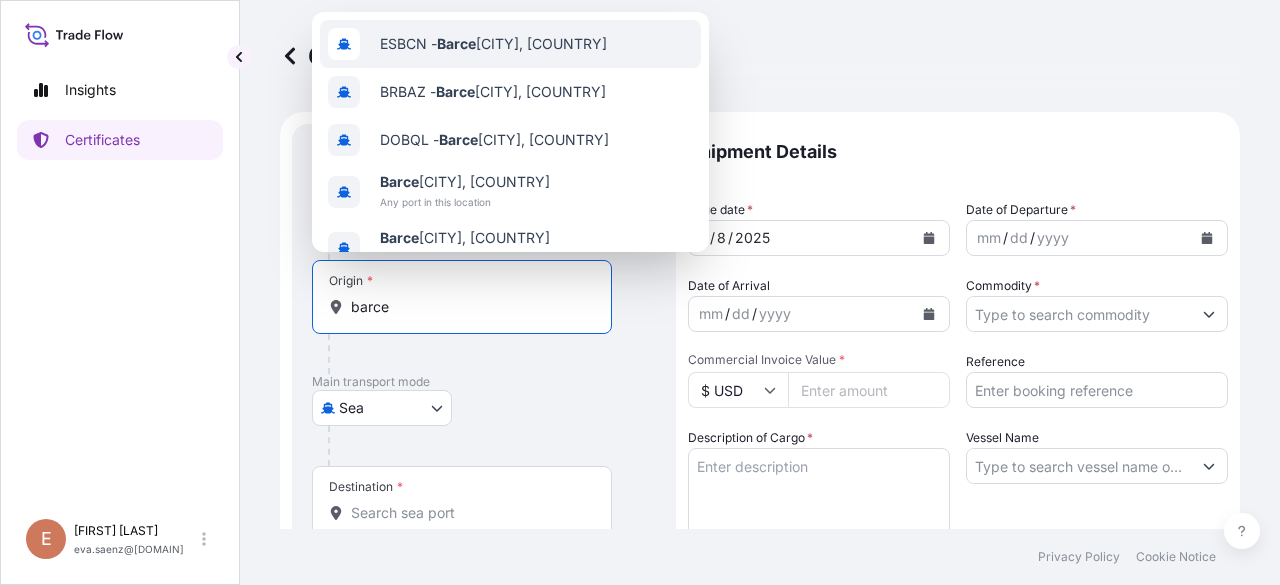 click on "[CITY], [COUNTRY]" at bounding box center [493, 44] 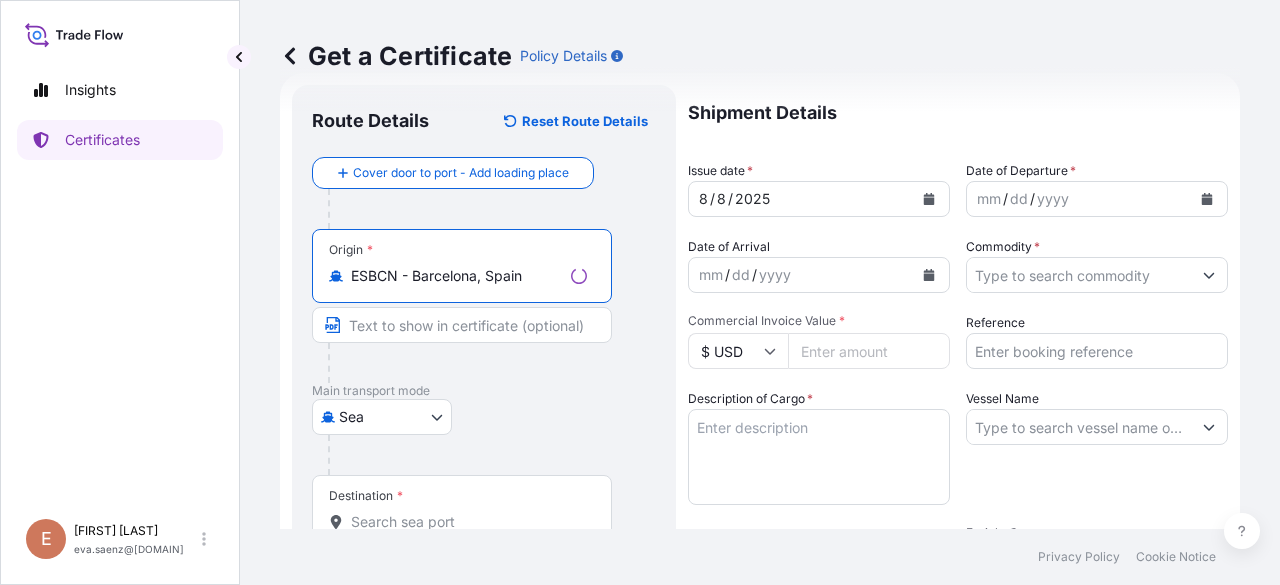 scroll, scrollTop: 100, scrollLeft: 0, axis: vertical 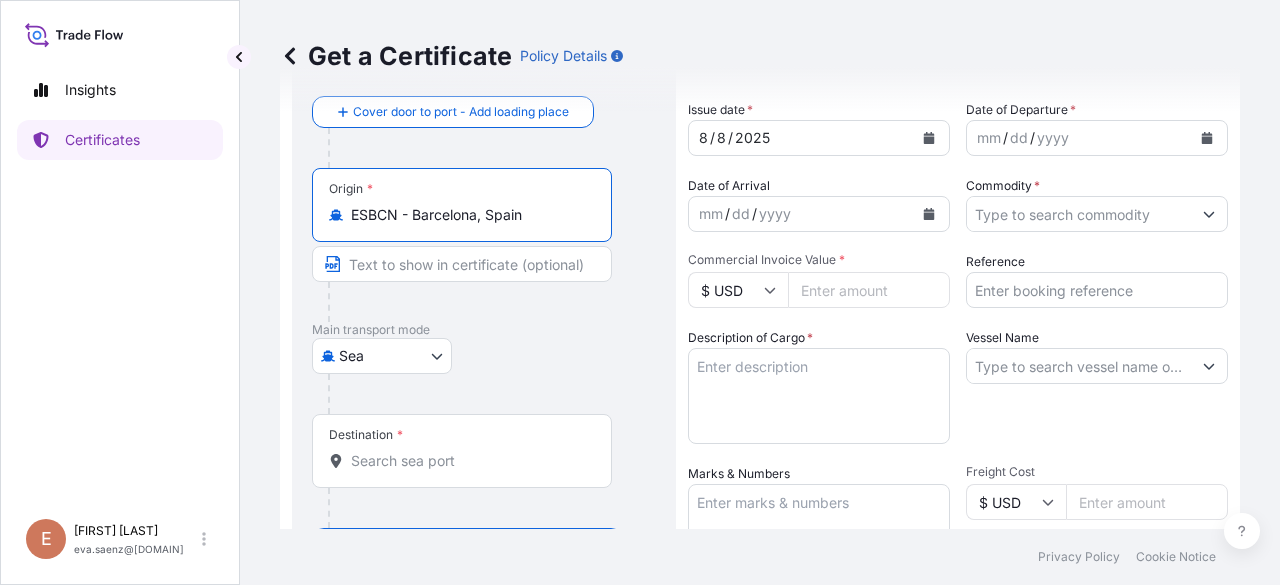 type on "ESBCN - Barcelona, Spain" 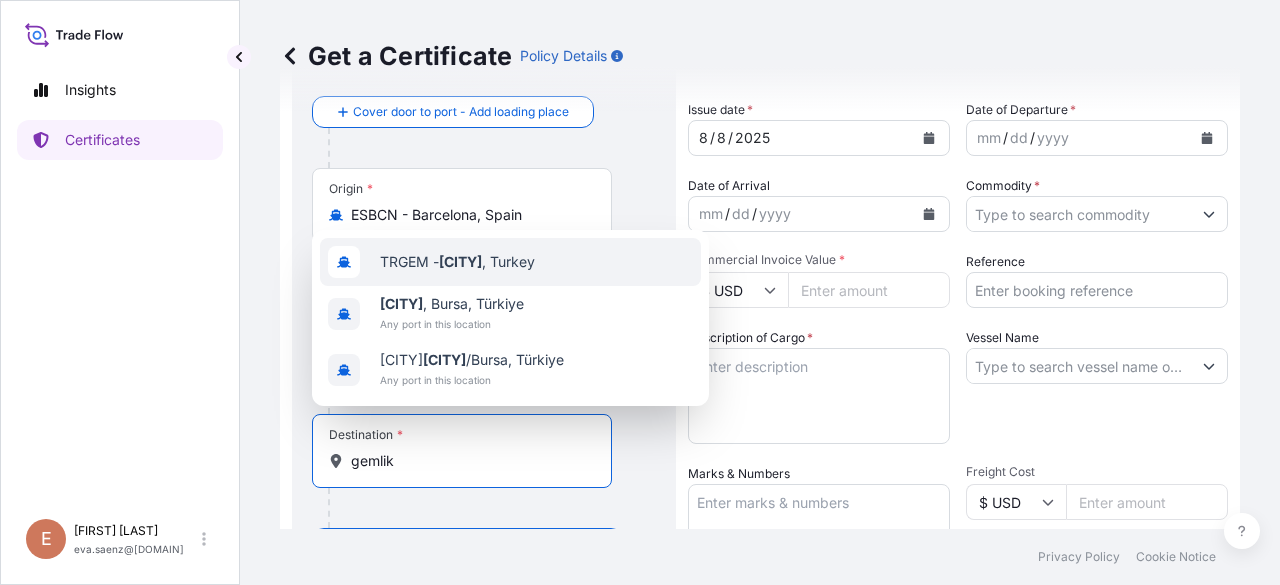 click on "[CITY], [COUNTRY]" at bounding box center (457, 262) 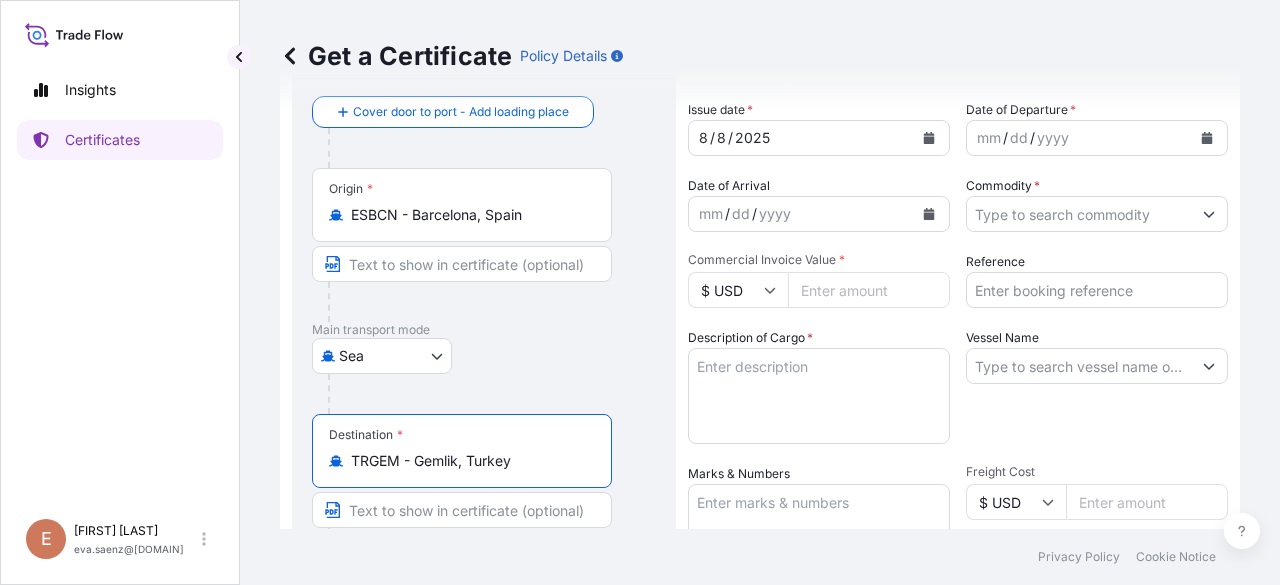 type on "TRGEM - Gemlik, Turkey" 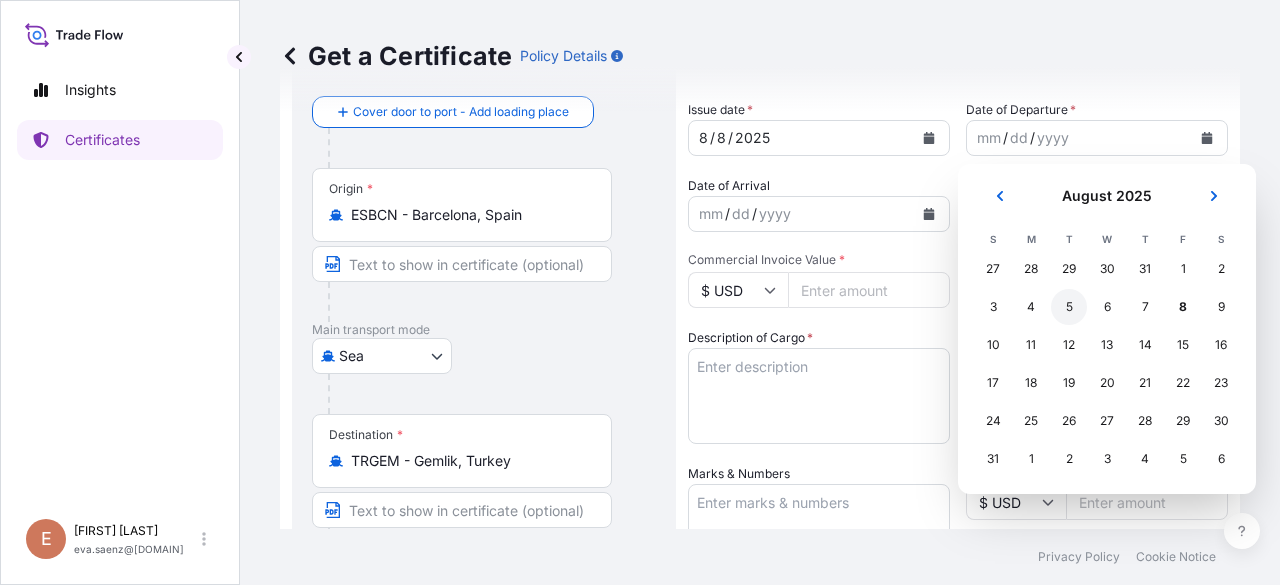 click on "5" at bounding box center (1069, 307) 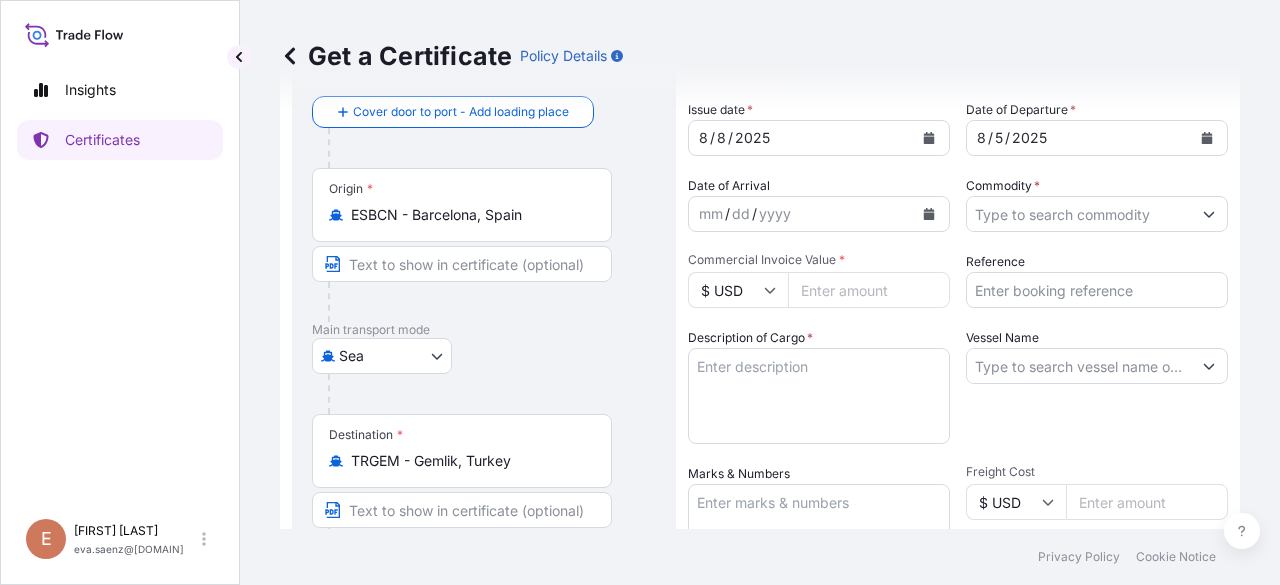 click on "Commodity *" at bounding box center (1079, 214) 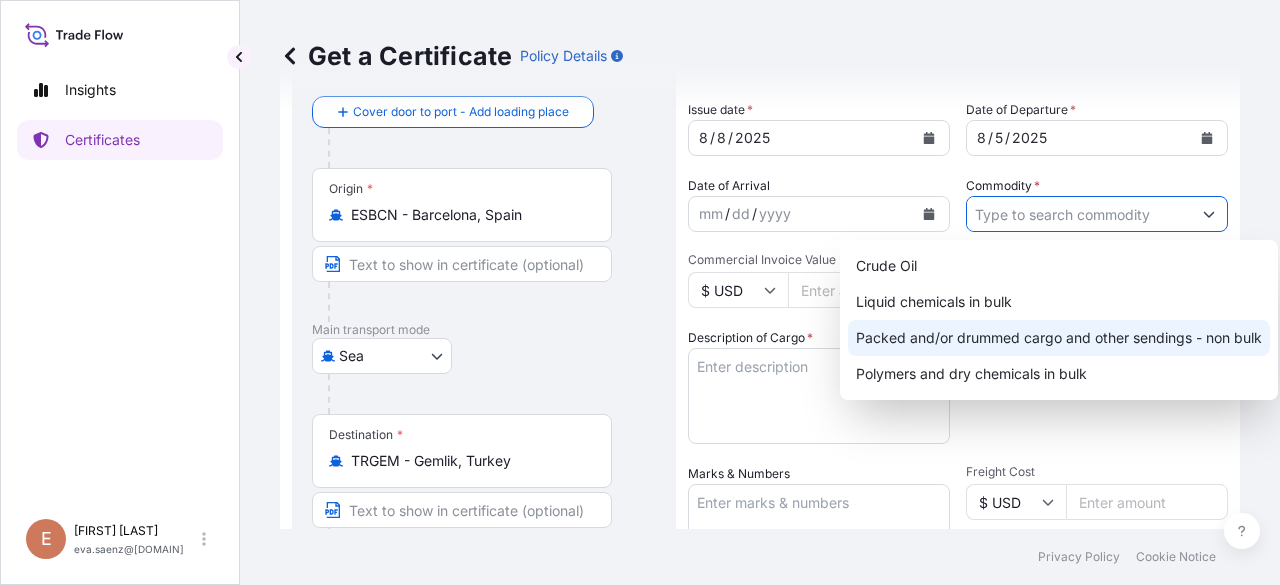 click on "Packed and/or drummed cargo and other sendings - non bulk" at bounding box center (1059, 338) 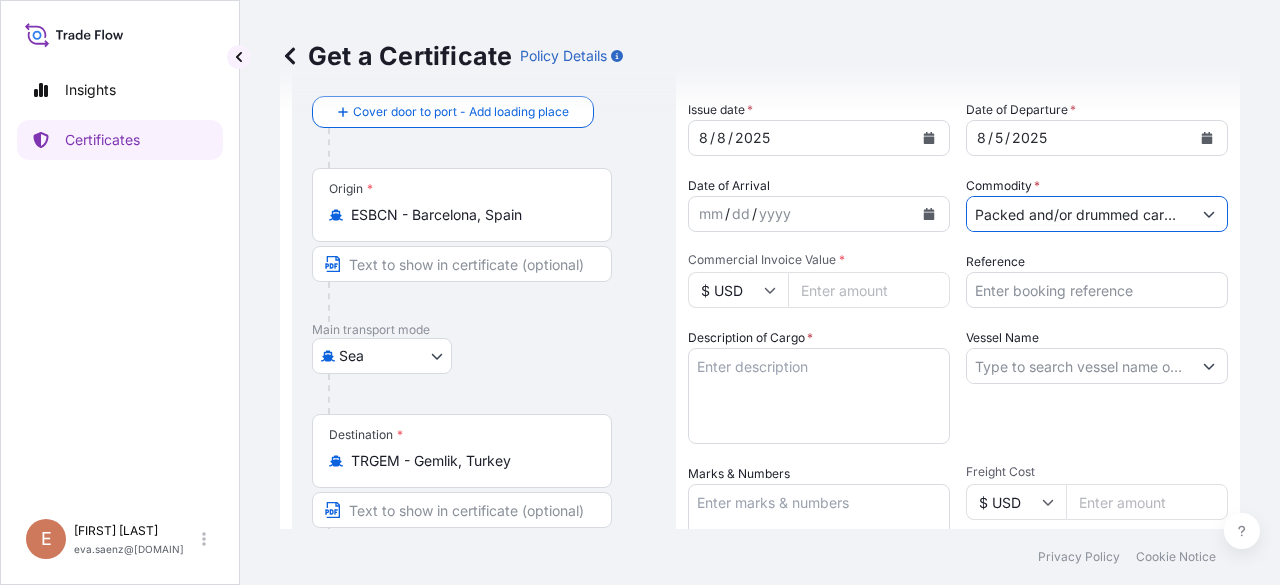 click on "Description of Cargo *" at bounding box center [819, 396] 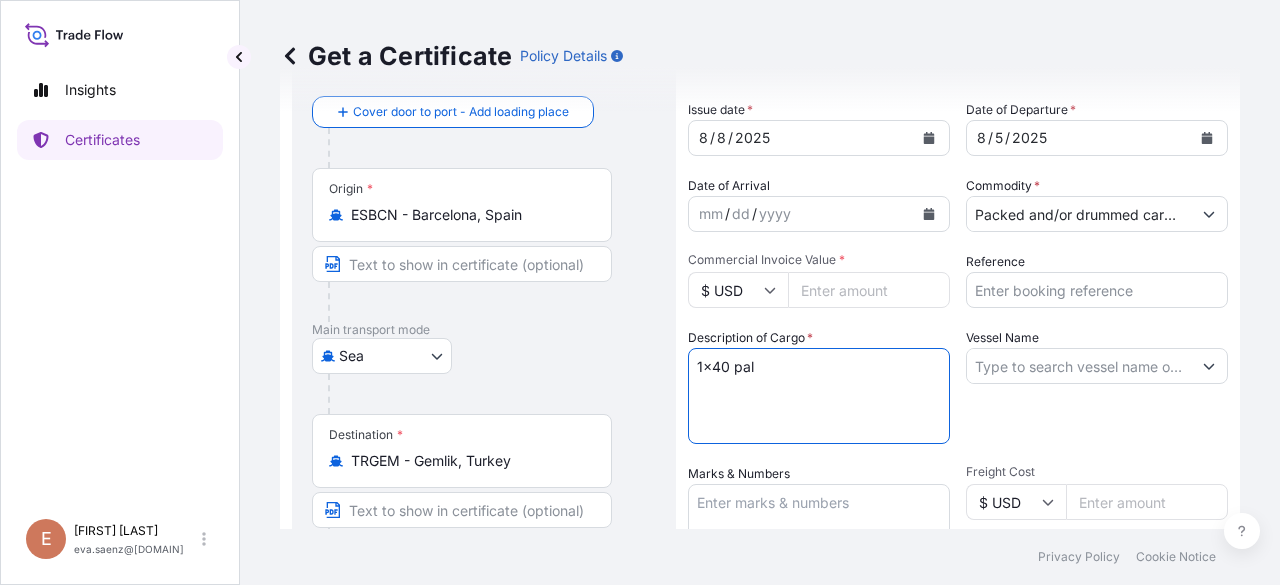type on "1x40 pal" 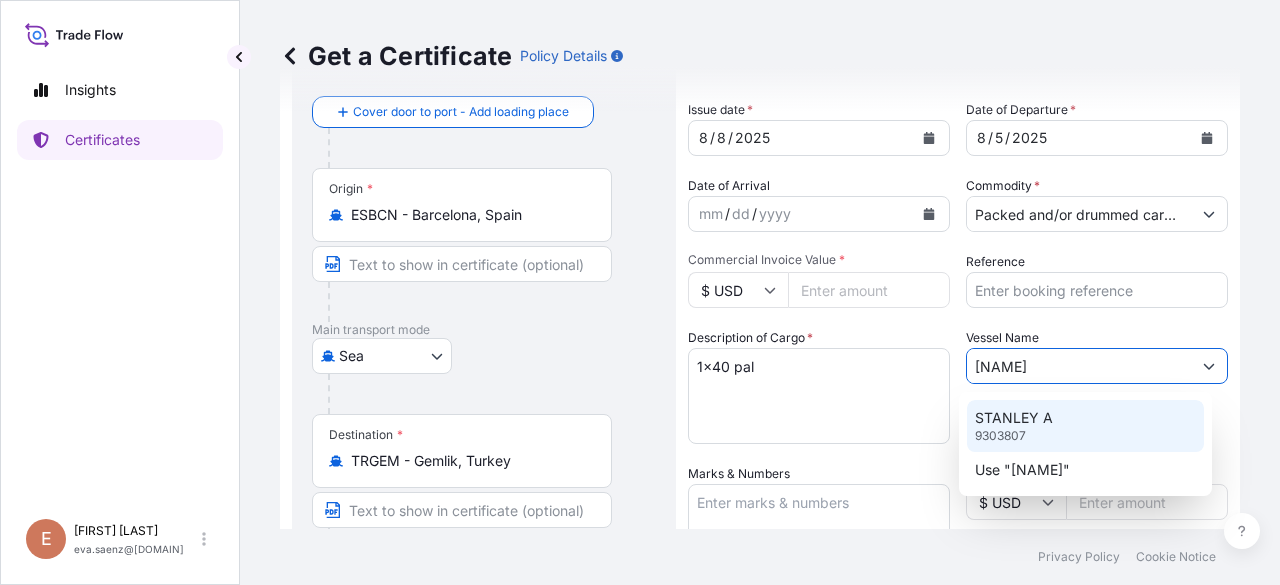 click on "STANLEY A" at bounding box center (1014, 418) 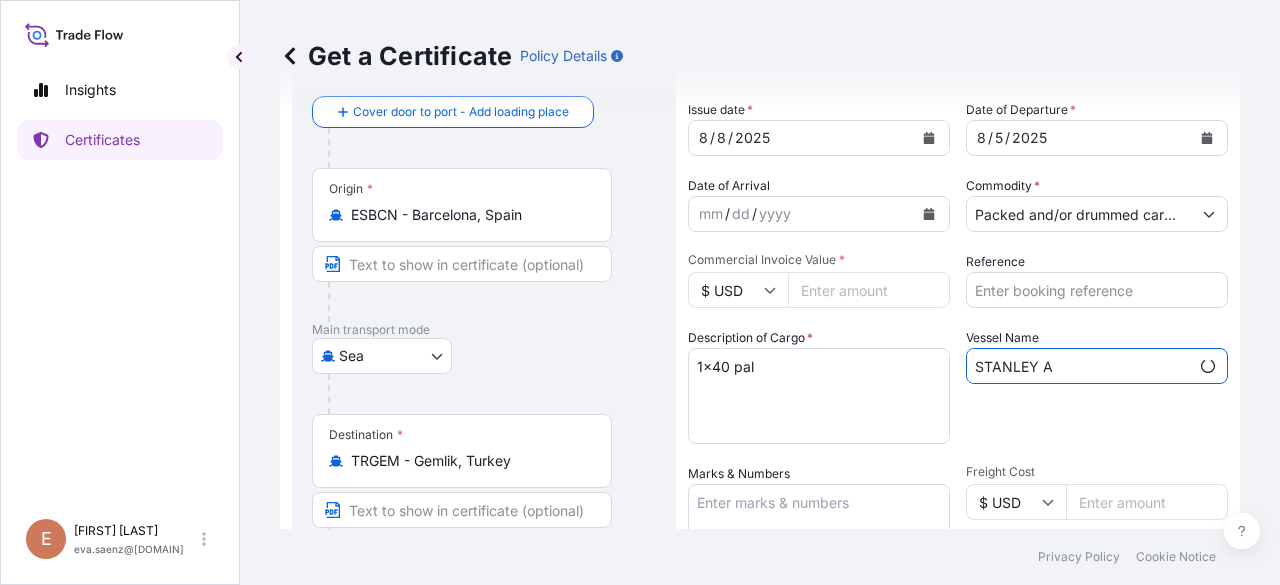 type on "STANLEY A" 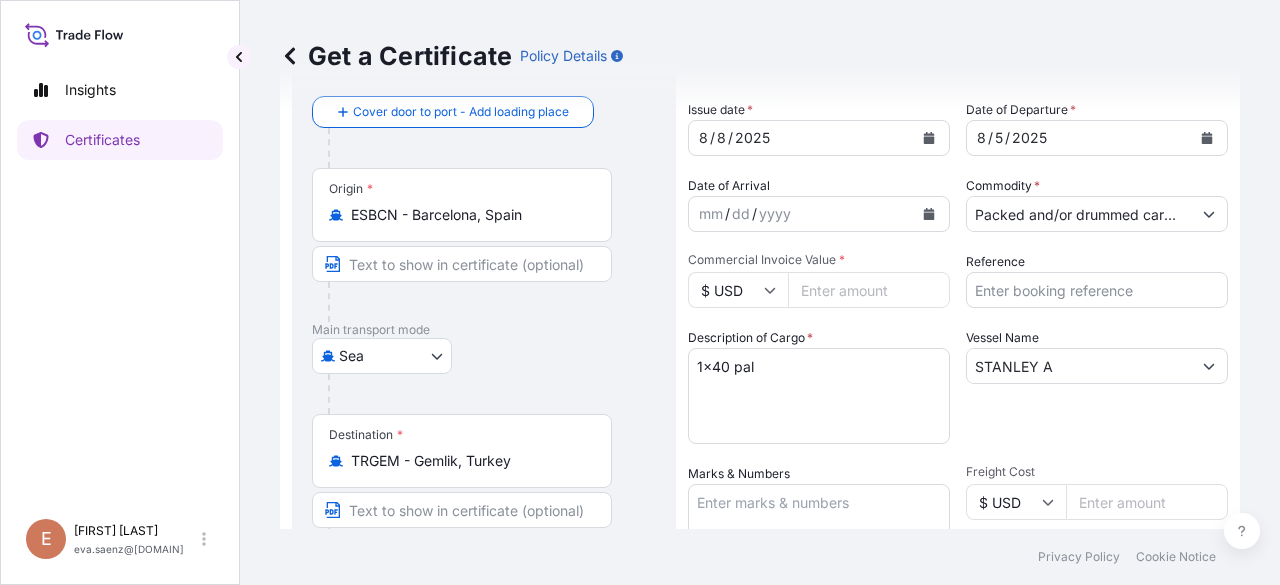 click on "Reference" at bounding box center (1097, 290) 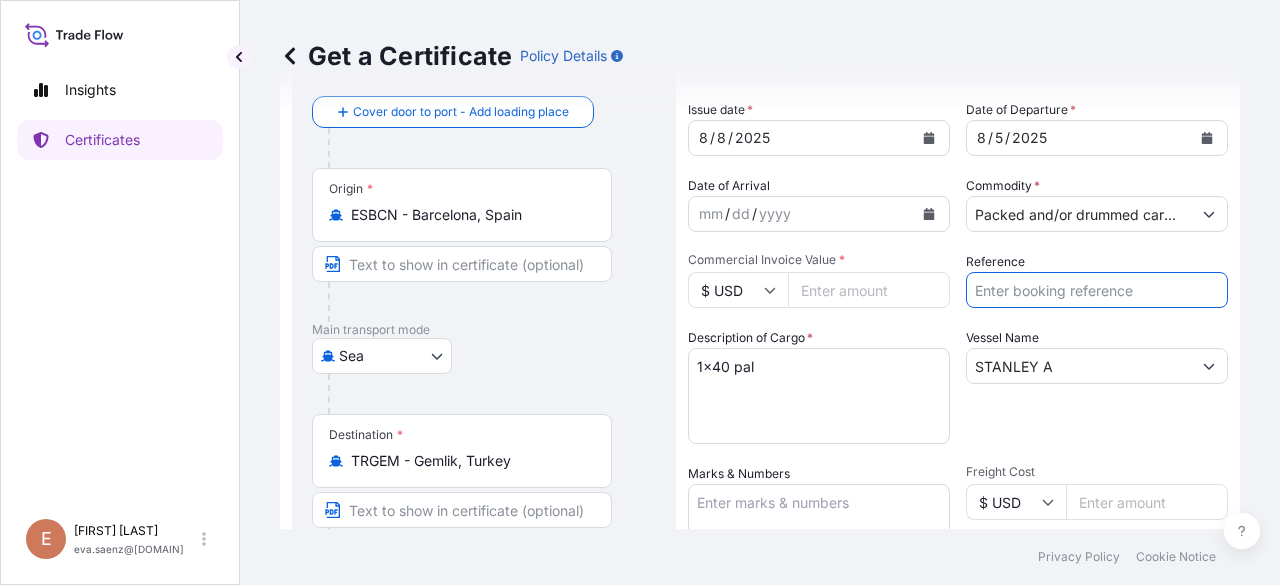 paste on "1625205499" 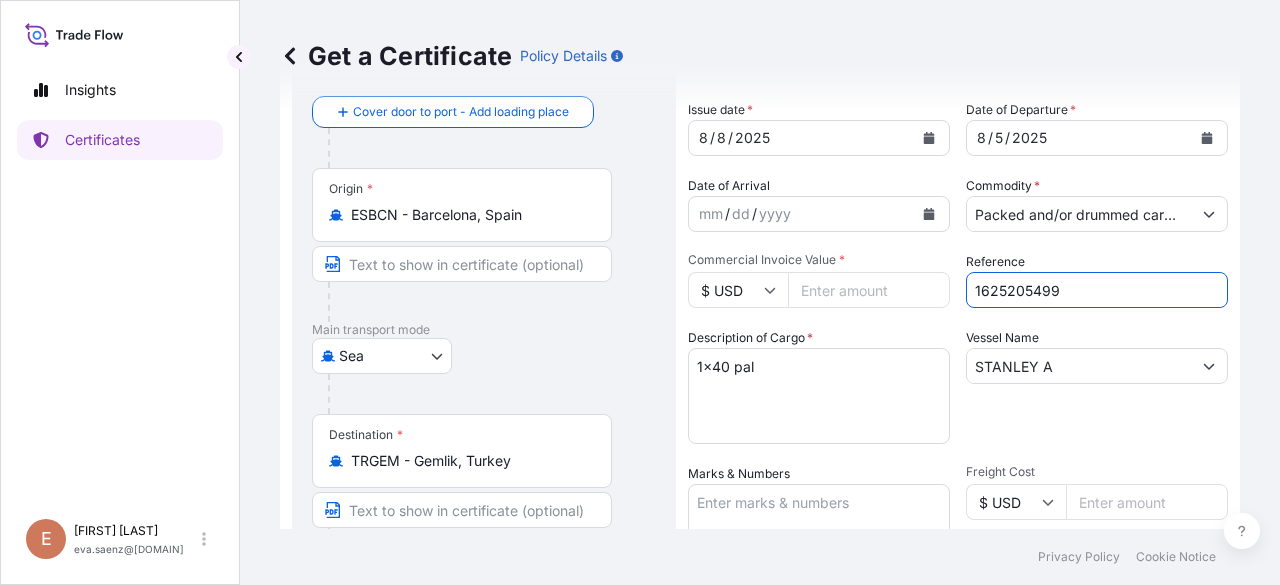 type on "1625205499" 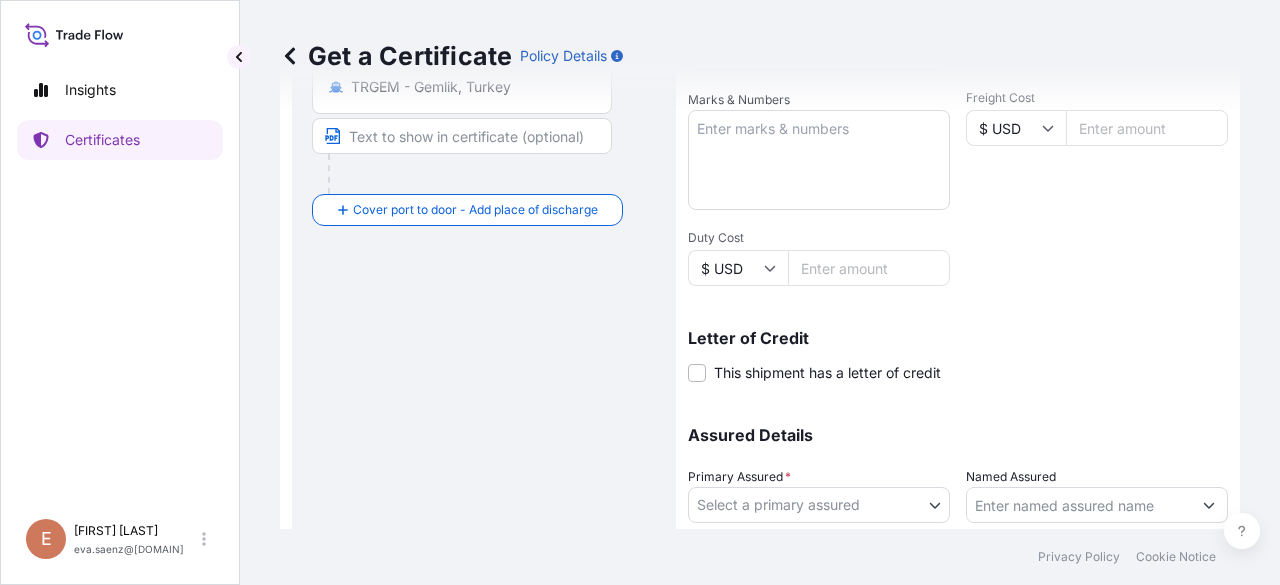 scroll, scrollTop: 615, scrollLeft: 0, axis: vertical 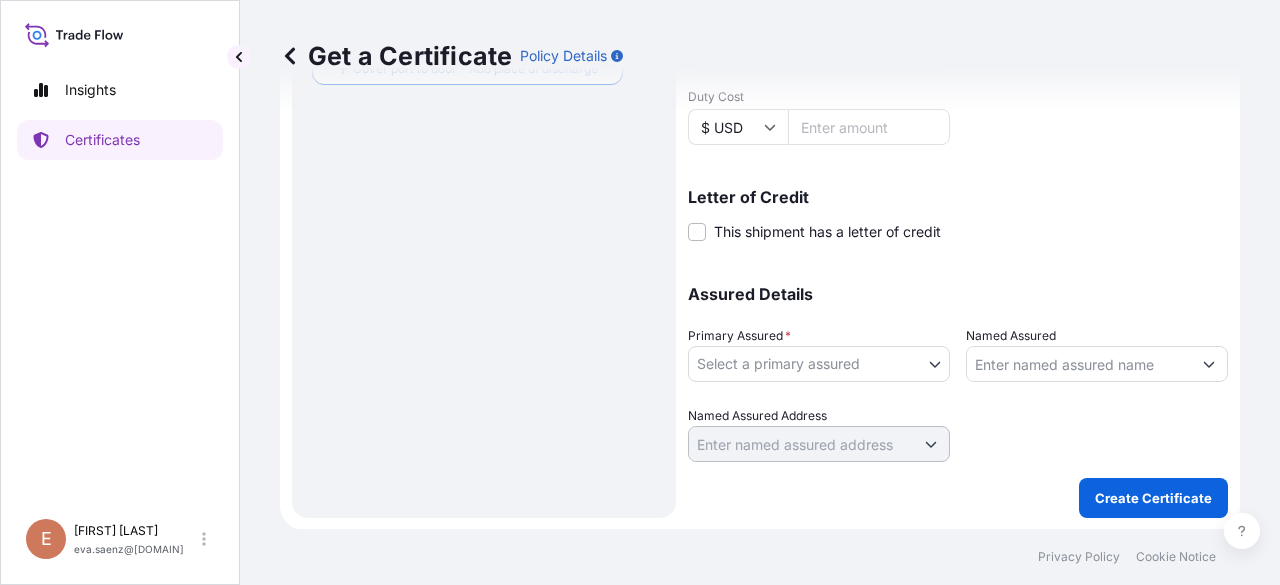 click on "Named Assured" at bounding box center [1079, 364] 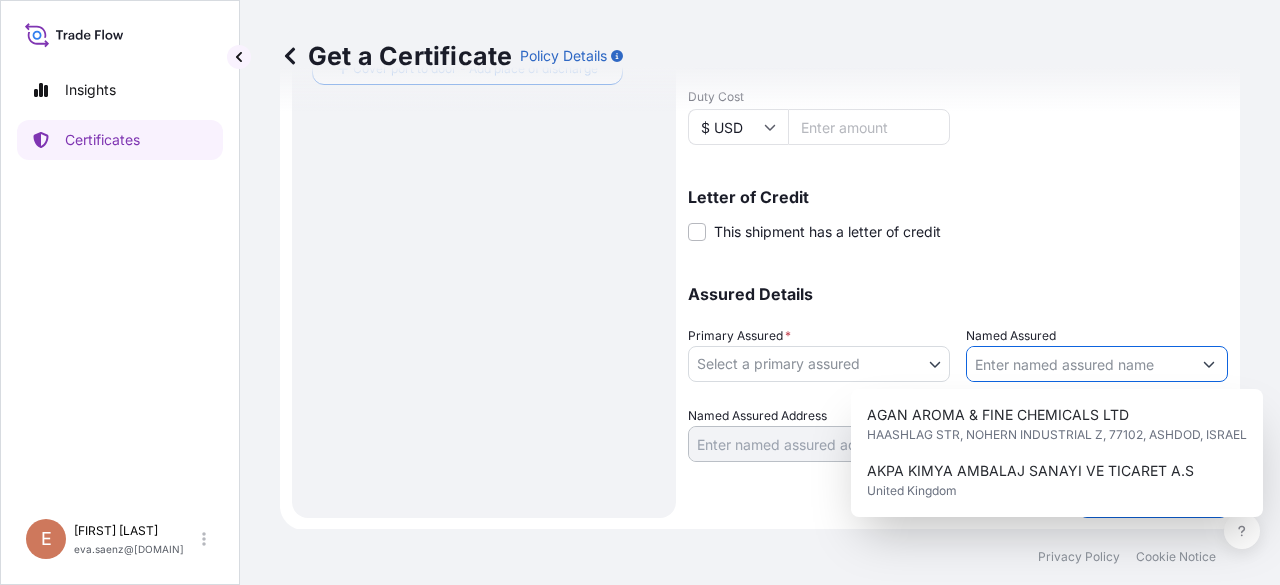 click on "6 options available.
Insights Certificates [FIRST]   [LAST] [EMAIL] Get a Certificate Policy Details Route Details Reset Route Details   Cover door to port - Add loading place Place of loading Road / Inland Road / Inland Origin * ESBCN - [CITY], [COUNTRY] Main transport mode Sea Air Road Sea Destination * TRGEM - [CITY], [COUNTRY] Cover port to door - Add place of discharge Road / Inland Road / Inland Place of Discharge Shipment Details Issue date * 8 / 8 / 2025 Date of Departure * 8 / 5 / 2025 Date of Arrival mm / dd / yyyy Commodity * Packed and/or drummed cargo and other sendings - non bulk Packing Category Commercial Invoice Value    * $ USD Reference 1625205499 Description of Cargo * 1x40 pal Vessel Name [NAME] Marks & Numbers Freight Cost   $ USD Duty Cost   $ USD Letter of Credit This shipment has a letter of credit Letter of credit * Letter of credit may not exceed 12000 characters Assured Details Primary Assured * Select a primary assured Basell Poliolefine Italia S.r.l. Named Assured" at bounding box center [640, 292] 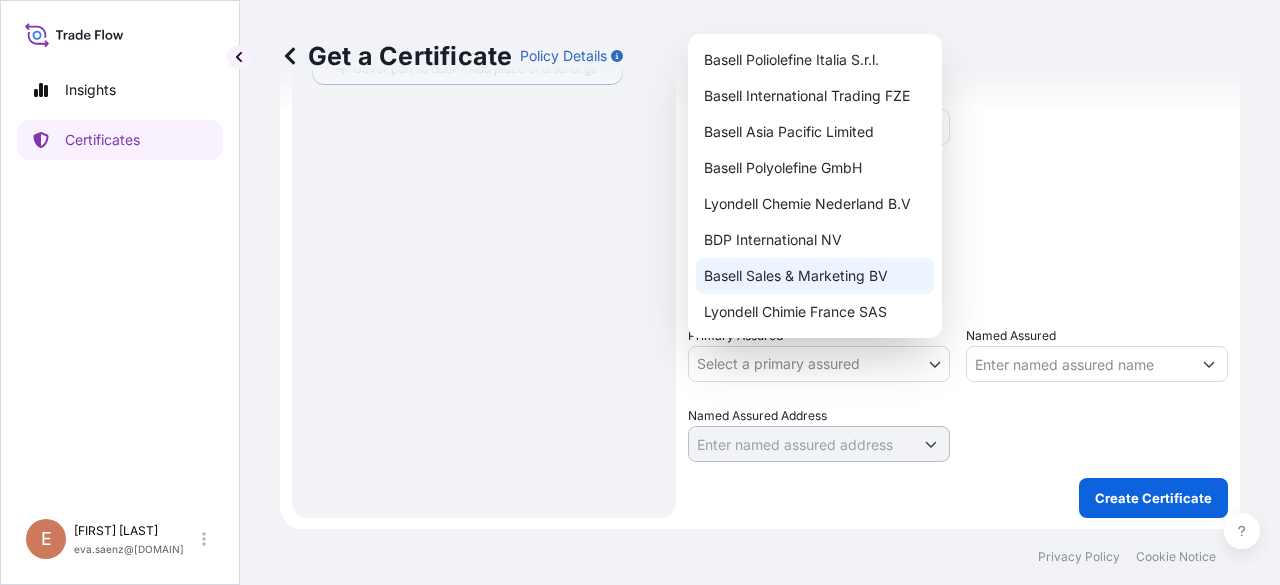 click on "Basell Sales & Marketing BV" at bounding box center [815, 276] 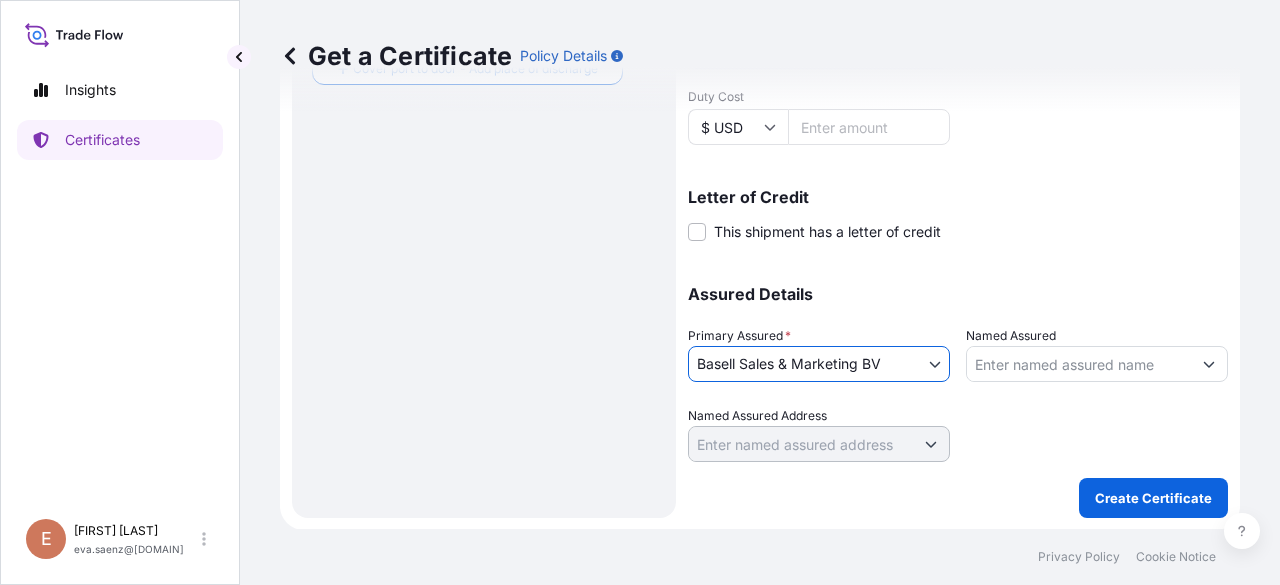 click on "Named Assured" at bounding box center [1079, 364] 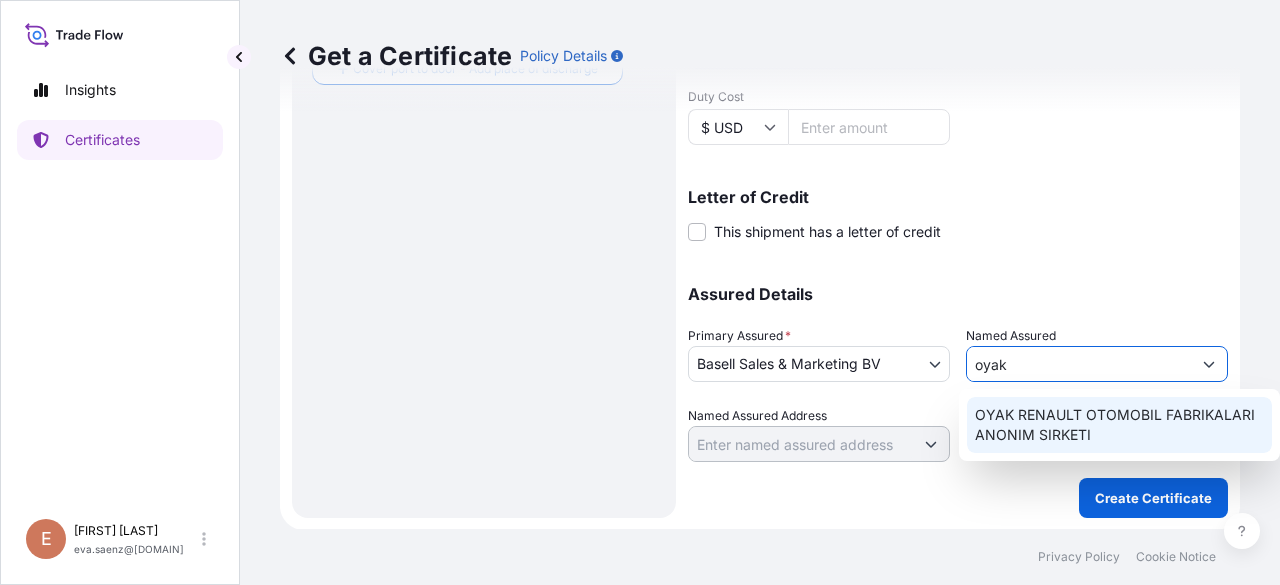 click on "OYAK RENAULT OTOMOBIL FABRIKALARI ANONIM SIRKETI" at bounding box center (1119, 425) 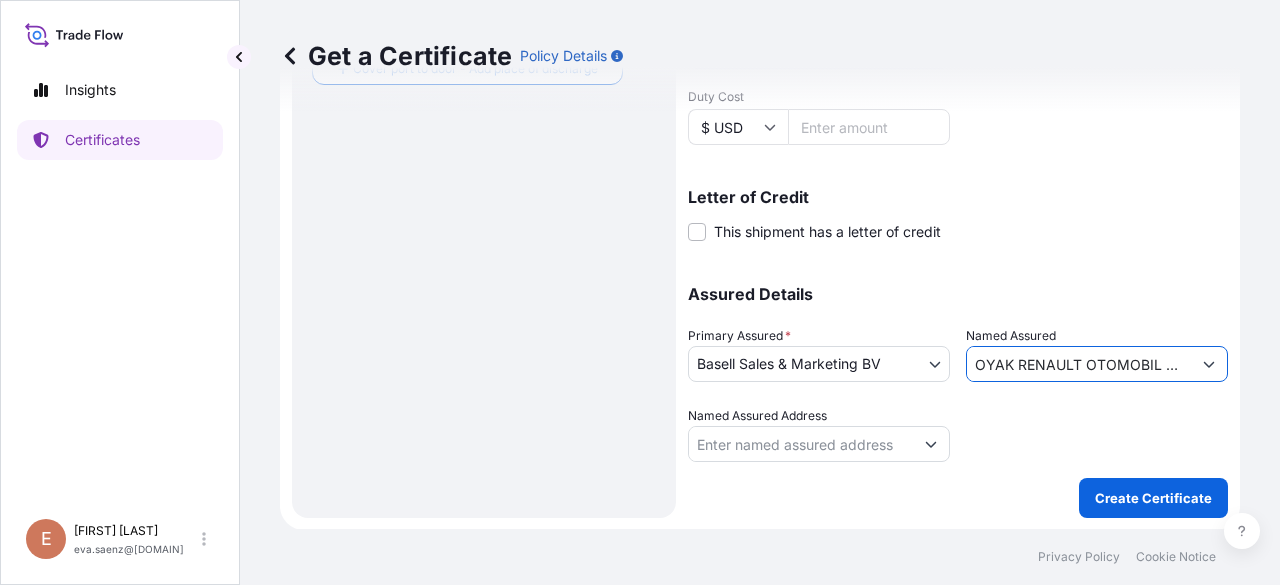 type on "OYAK RENAULT OTOMOBIL FABRIKALARI ANONIM SIRKETI" 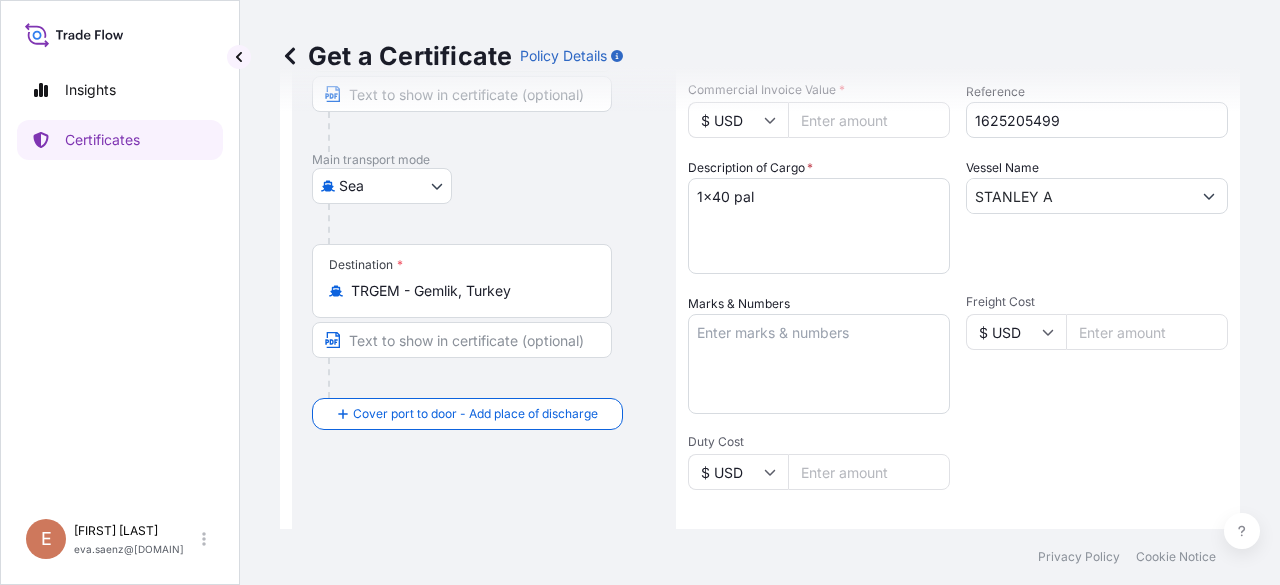scroll, scrollTop: 315, scrollLeft: 0, axis: vertical 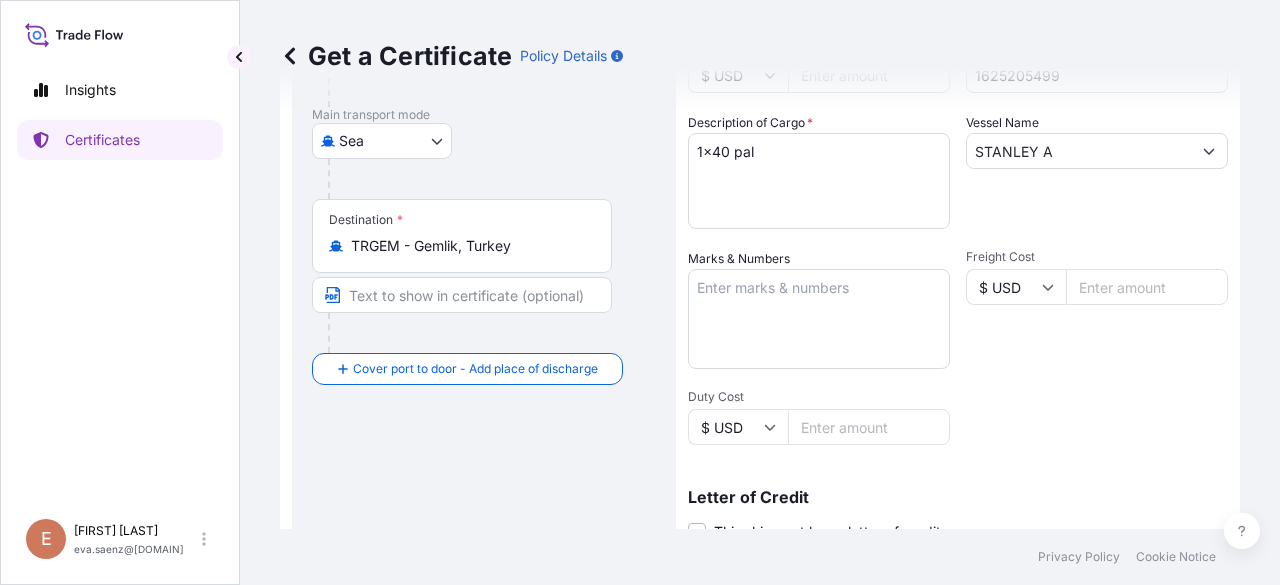 click on "$ USD" at bounding box center (1016, 287) 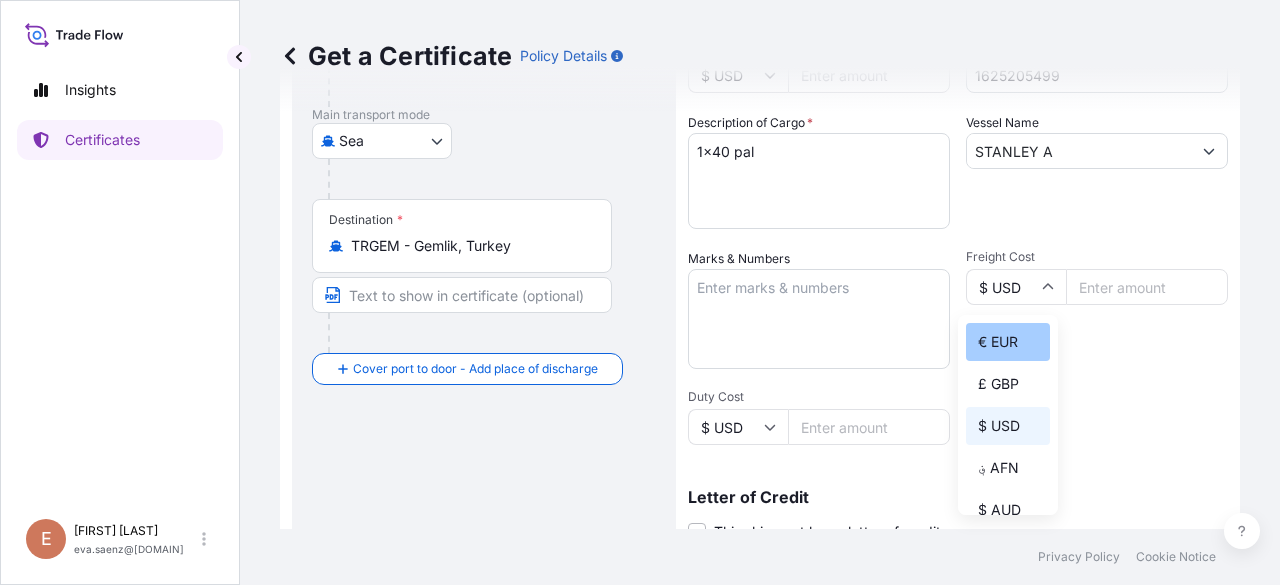 click on "€ EUR" at bounding box center [1008, 342] 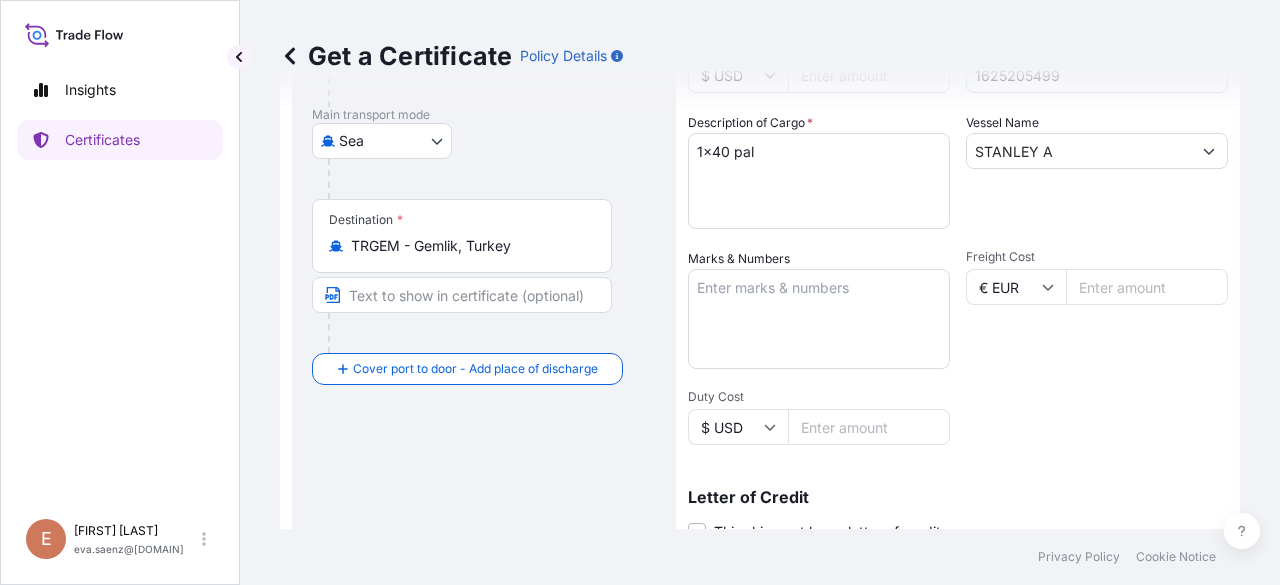 click on "Freight Cost" at bounding box center (1147, 287) 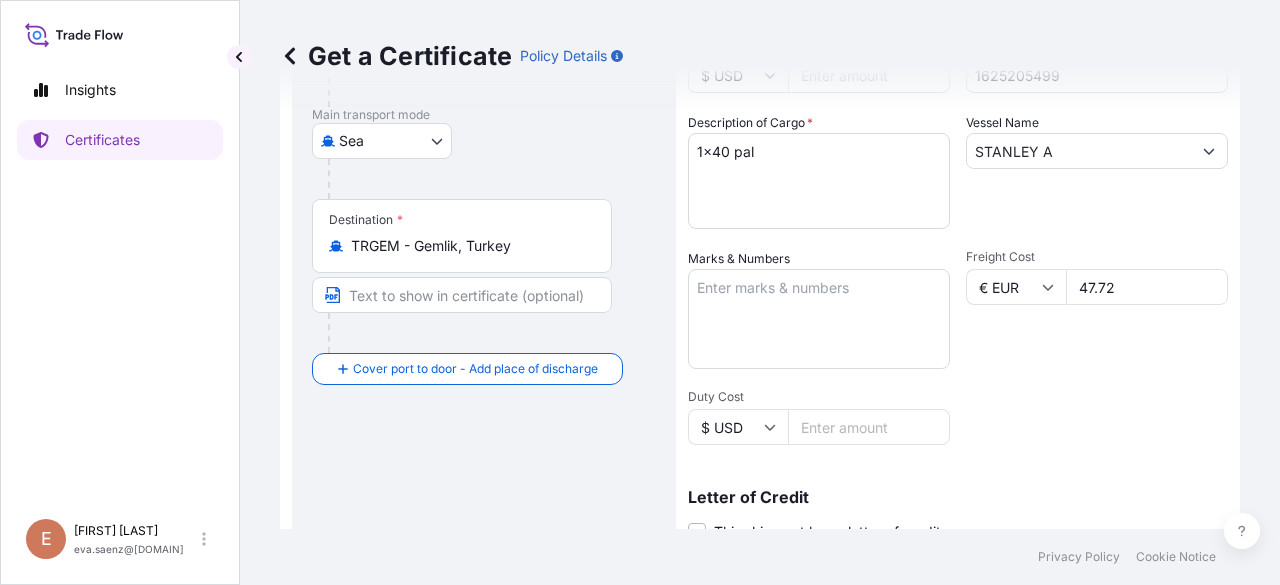drag, startPoint x: 1084, startPoint y: 285, endPoint x: 1118, endPoint y: 285, distance: 34 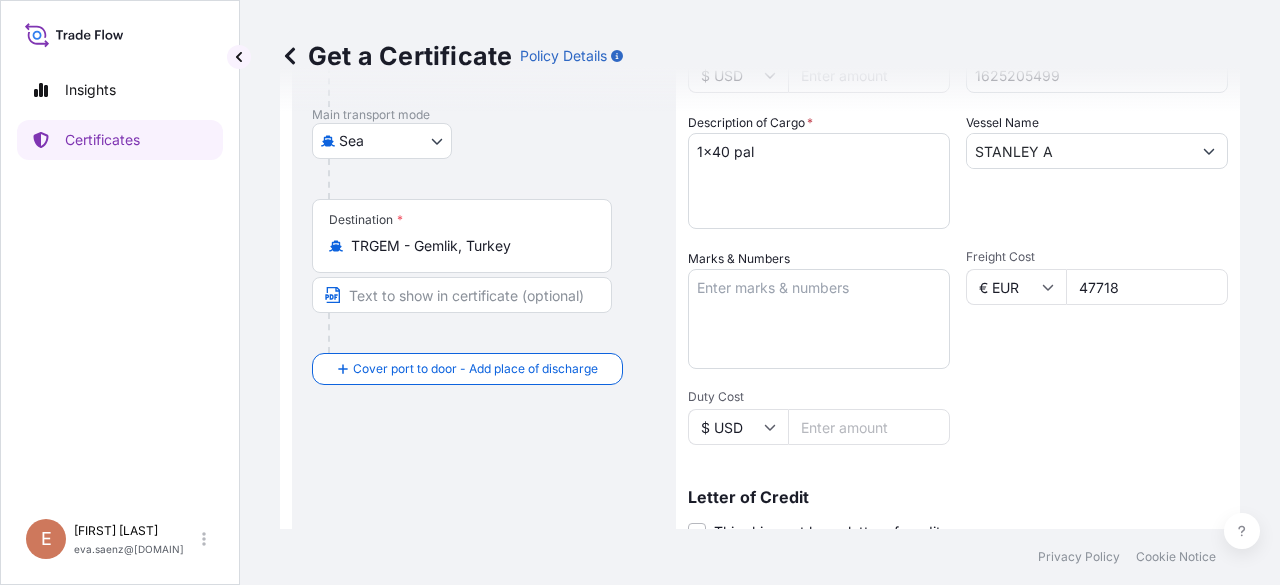 type on "47718" 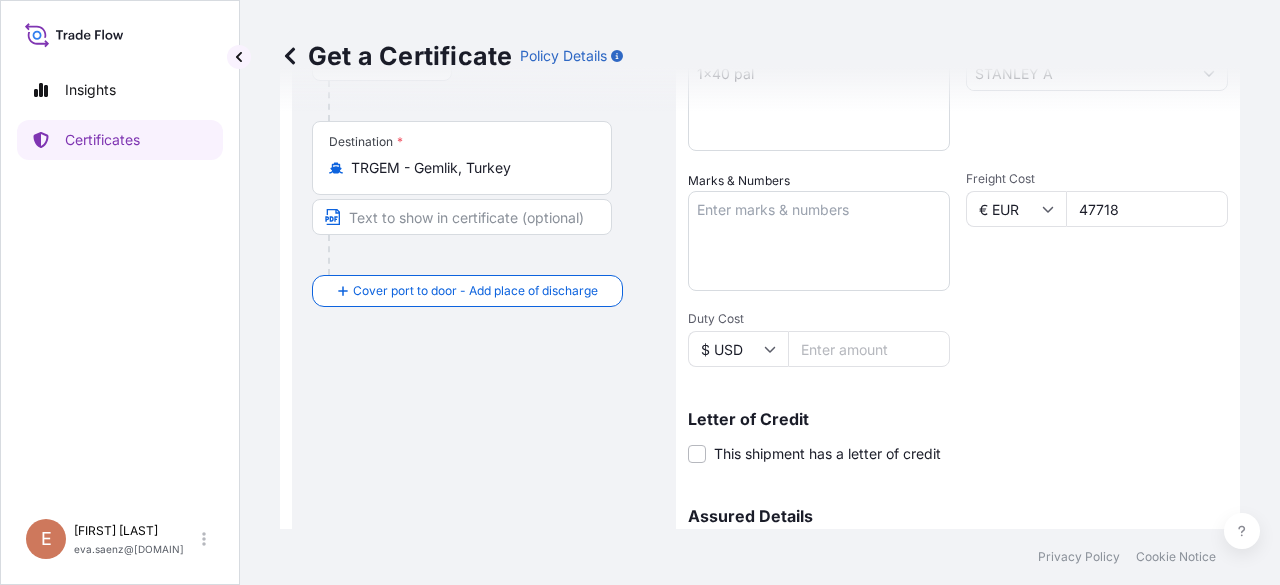 scroll, scrollTop: 615, scrollLeft: 0, axis: vertical 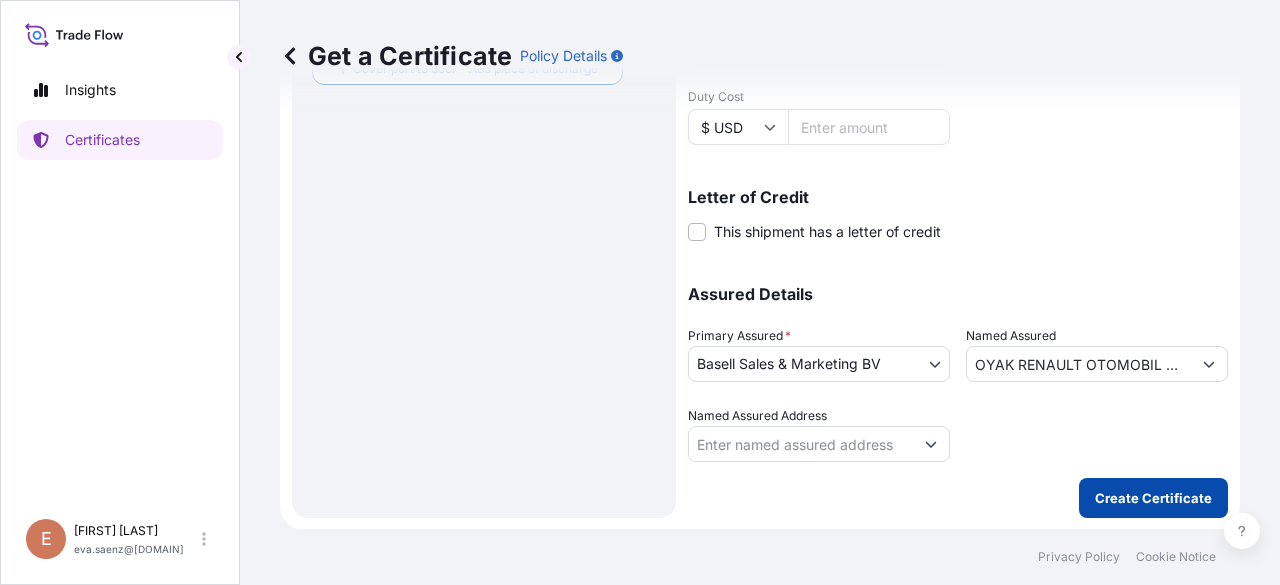 click on "Create Certificate" at bounding box center [1153, 498] 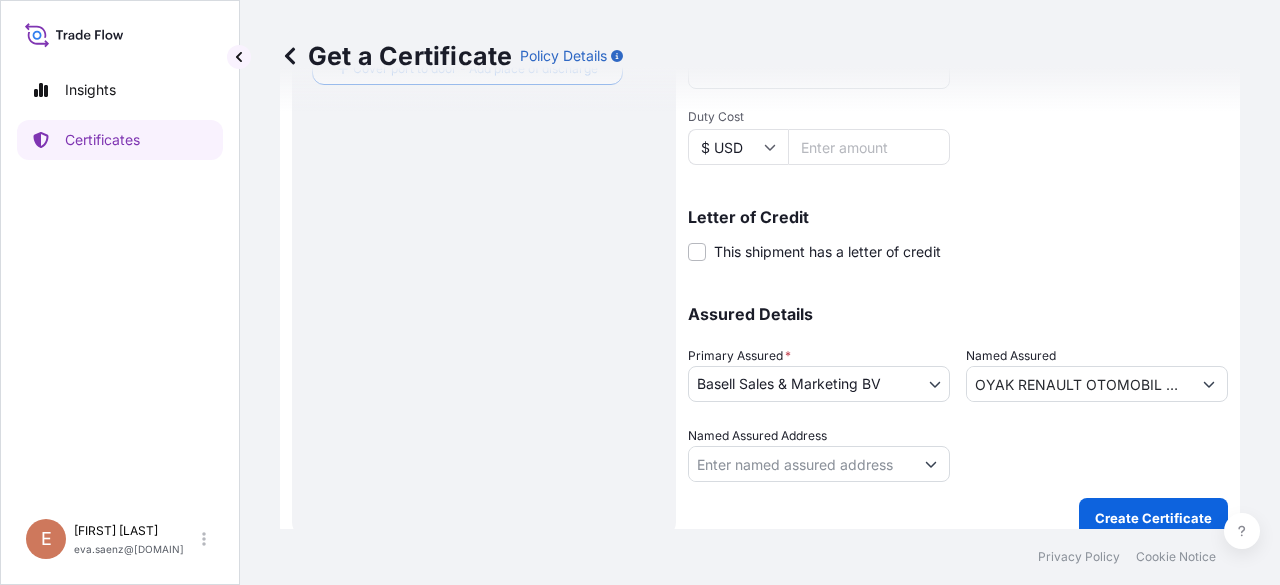 scroll, scrollTop: 635, scrollLeft: 0, axis: vertical 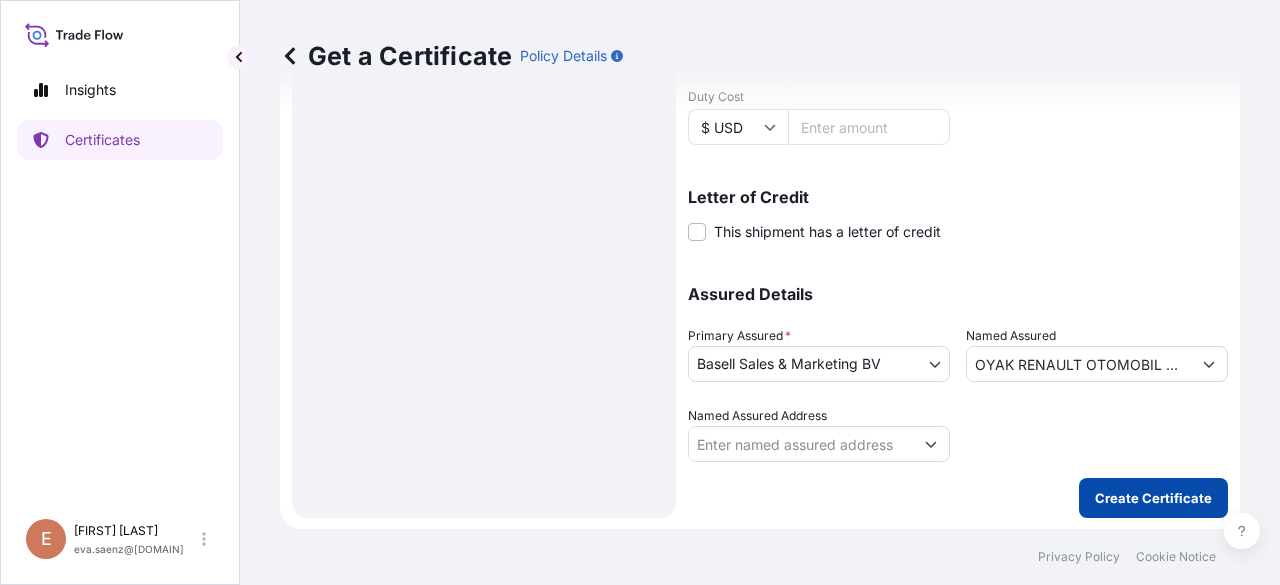 click on "Create Certificate" at bounding box center [1153, 498] 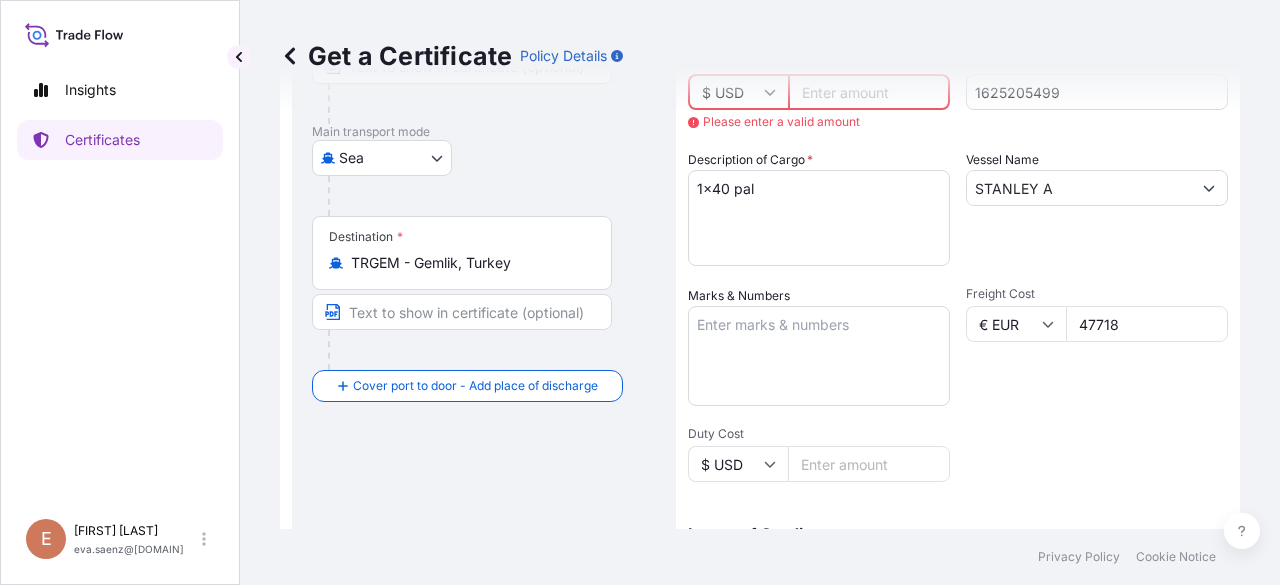 scroll, scrollTop: 335, scrollLeft: 0, axis: vertical 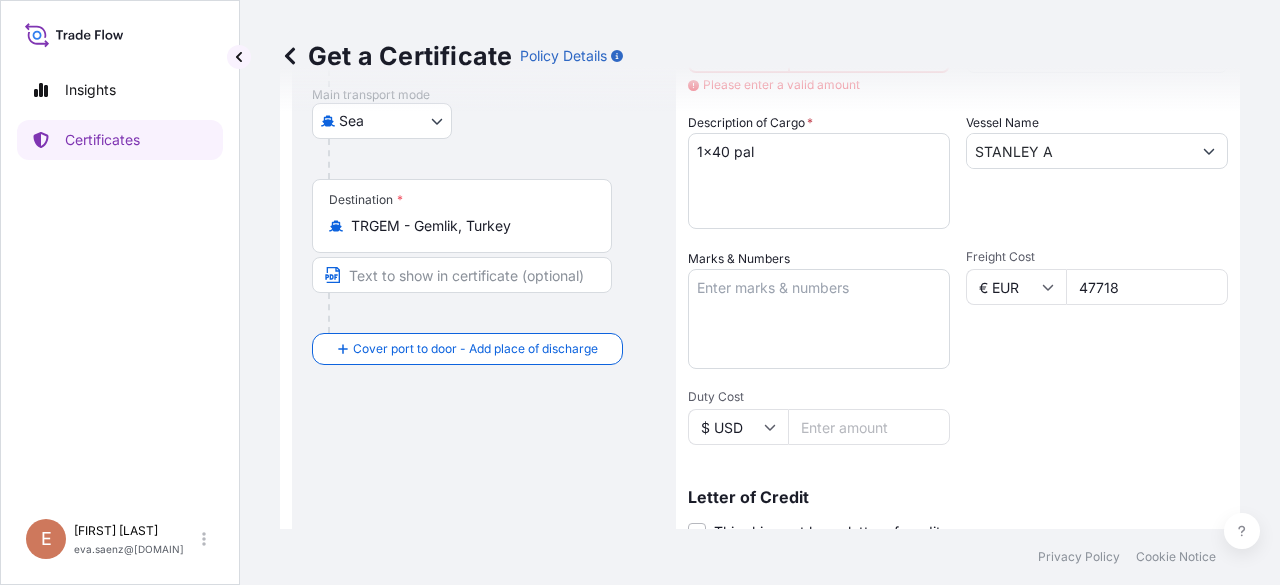 drag, startPoint x: 1126, startPoint y: 293, endPoint x: 1035, endPoint y: 292, distance: 91.00549 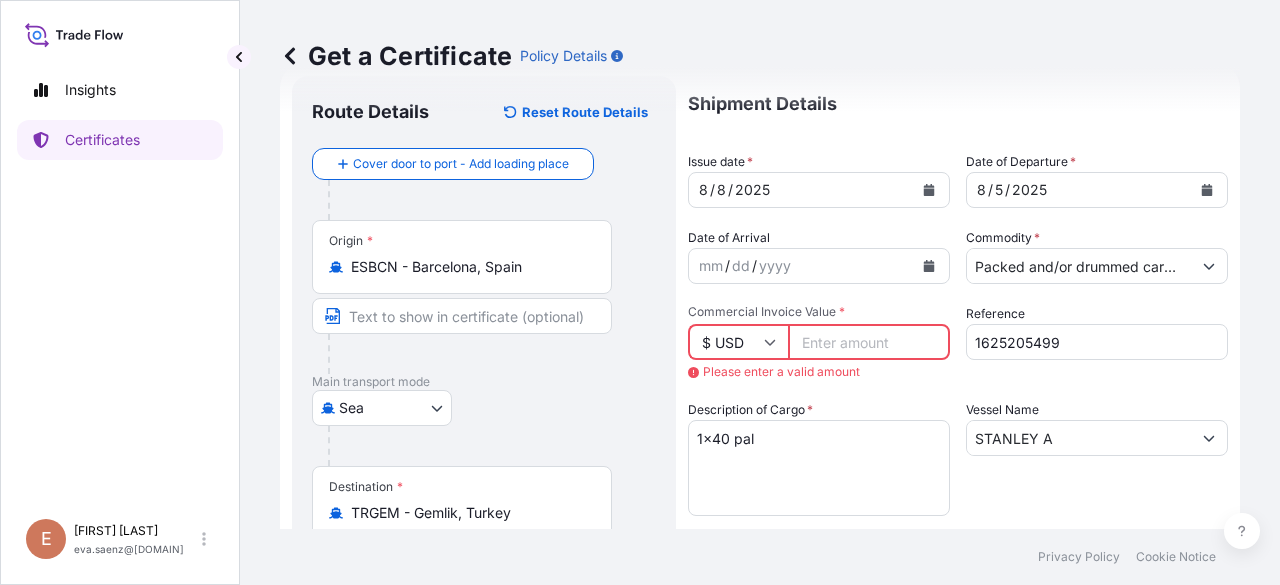 scroll, scrollTop: 35, scrollLeft: 0, axis: vertical 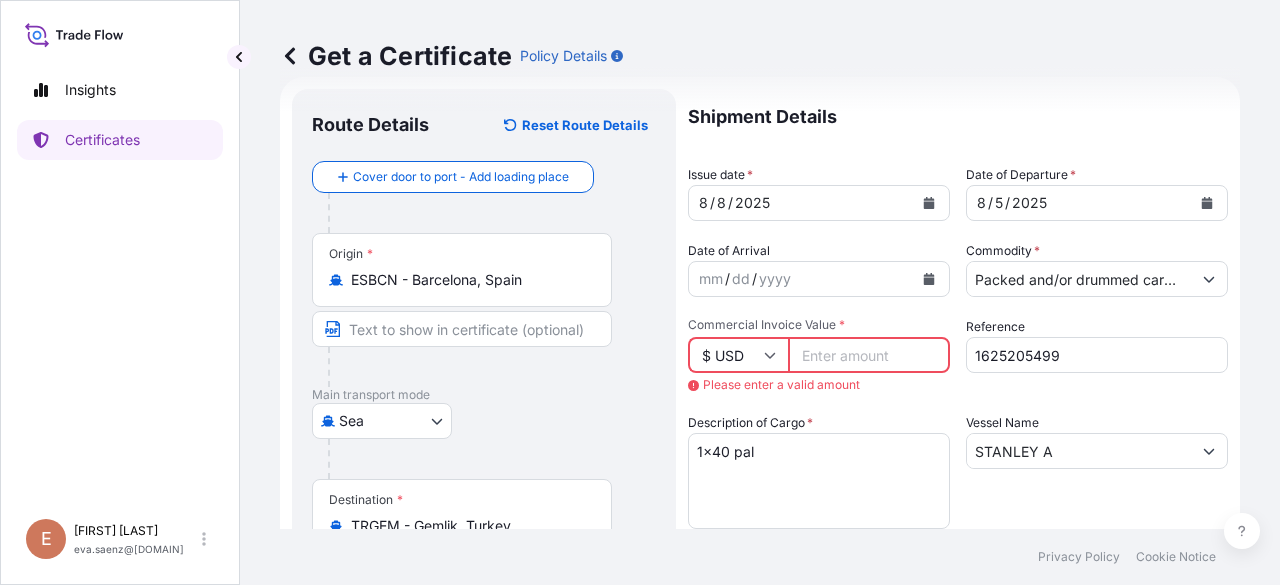 click on "$ USD" at bounding box center [738, 355] 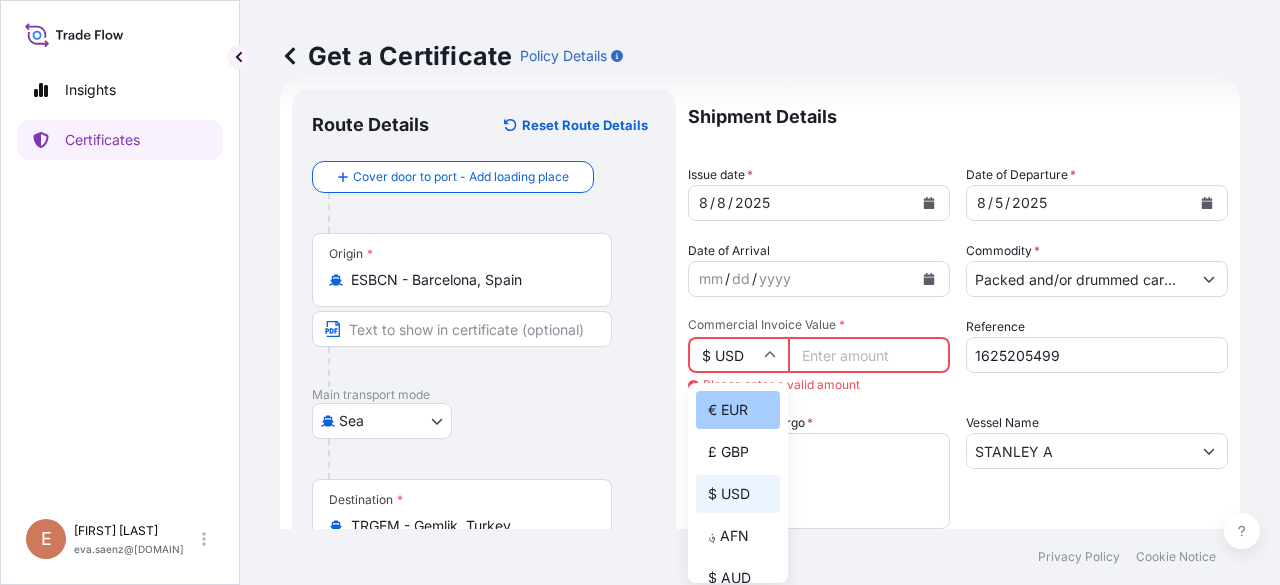 click on "€ EUR" at bounding box center [738, 410] 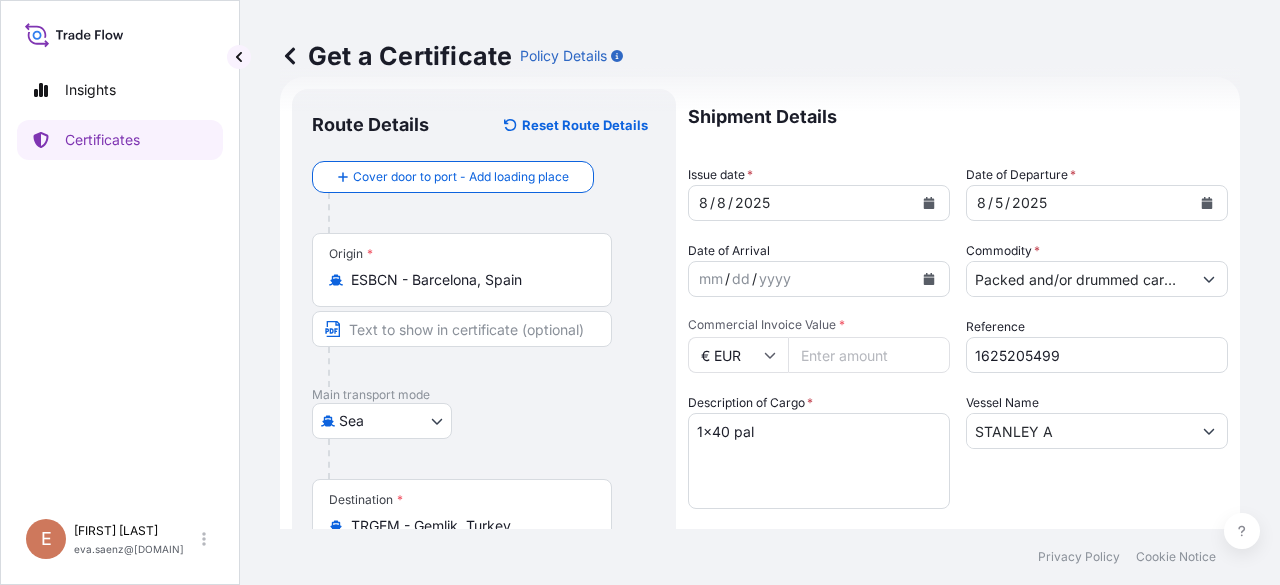 click on "Commercial Invoice Value    *" at bounding box center [869, 355] 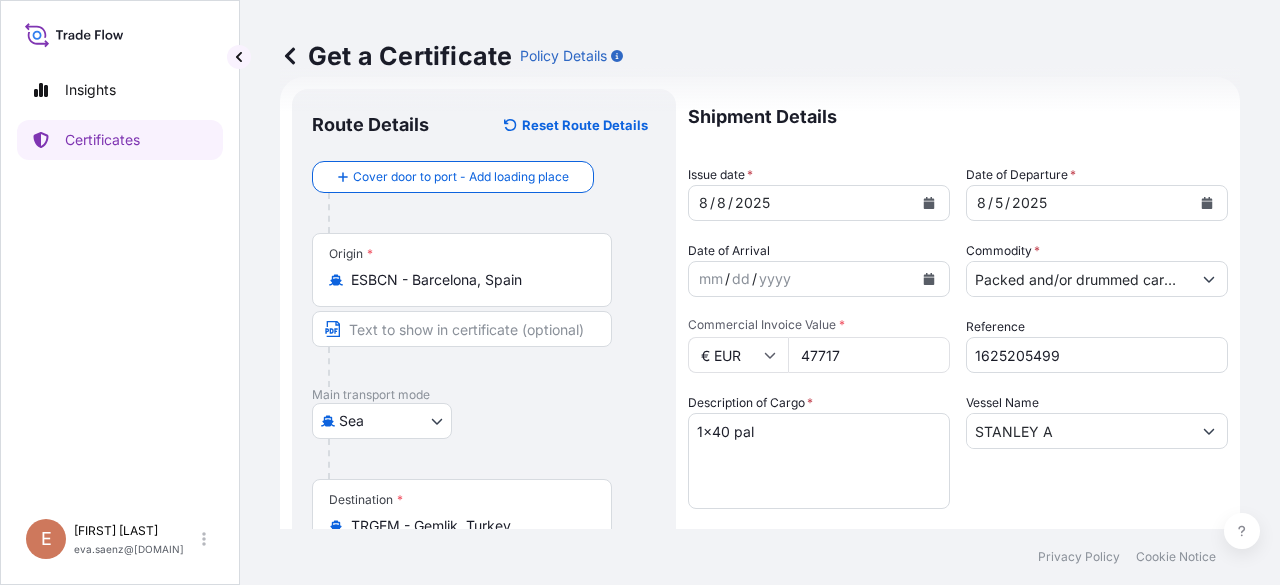 scroll, scrollTop: 435, scrollLeft: 0, axis: vertical 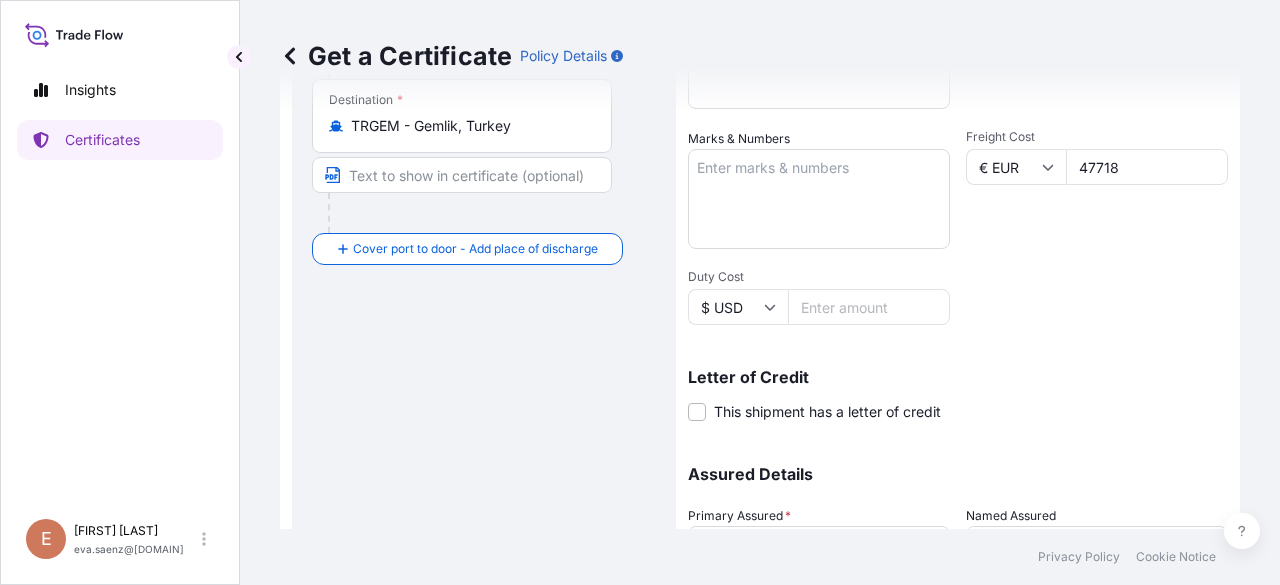 type on "47717" 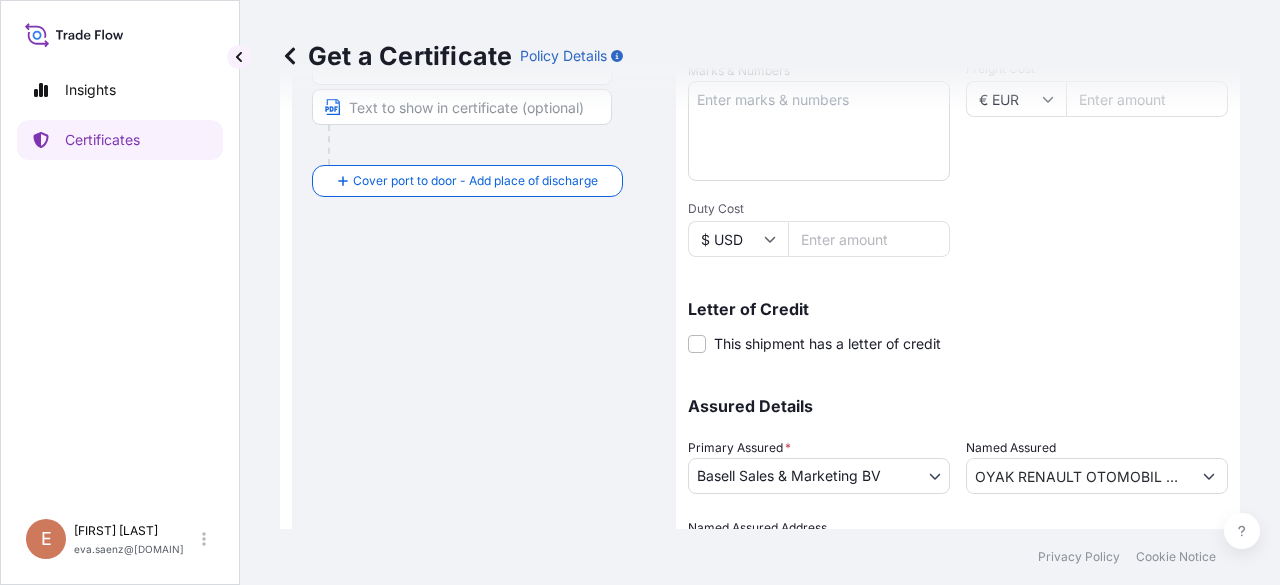 scroll, scrollTop: 615, scrollLeft: 0, axis: vertical 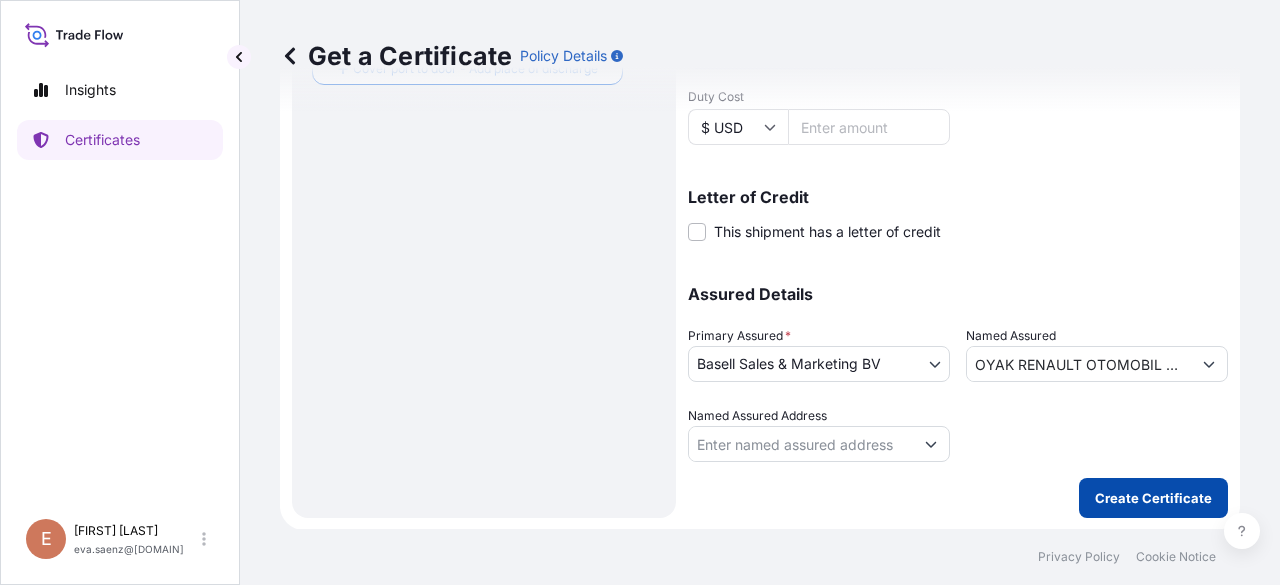 type 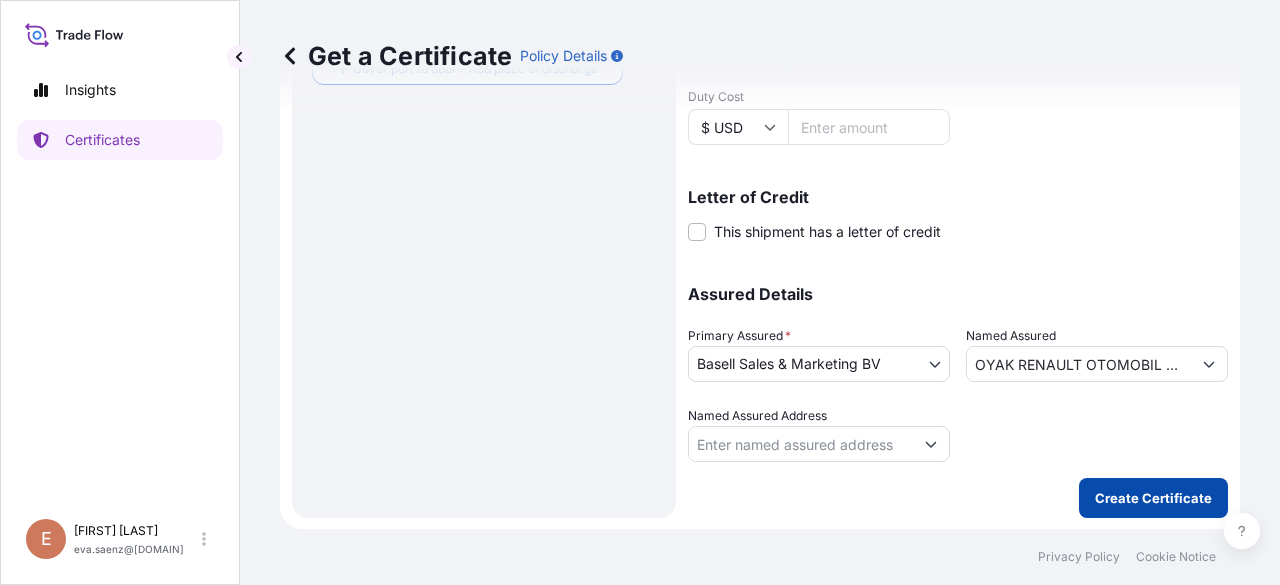 click on "Create Certificate" at bounding box center (1153, 498) 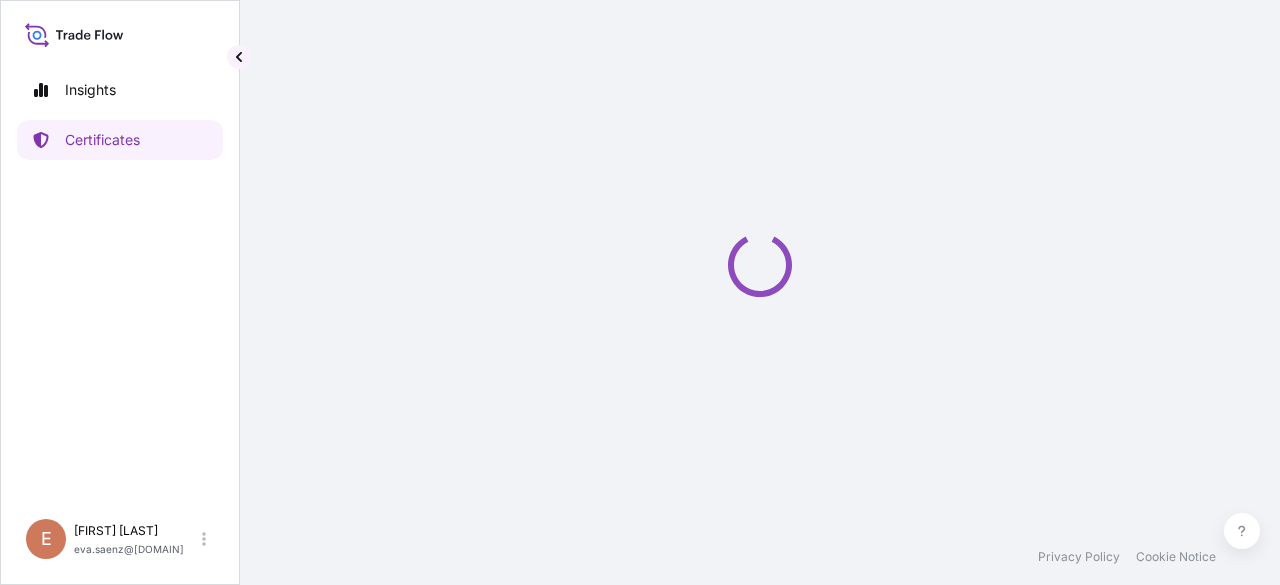 scroll, scrollTop: 0, scrollLeft: 0, axis: both 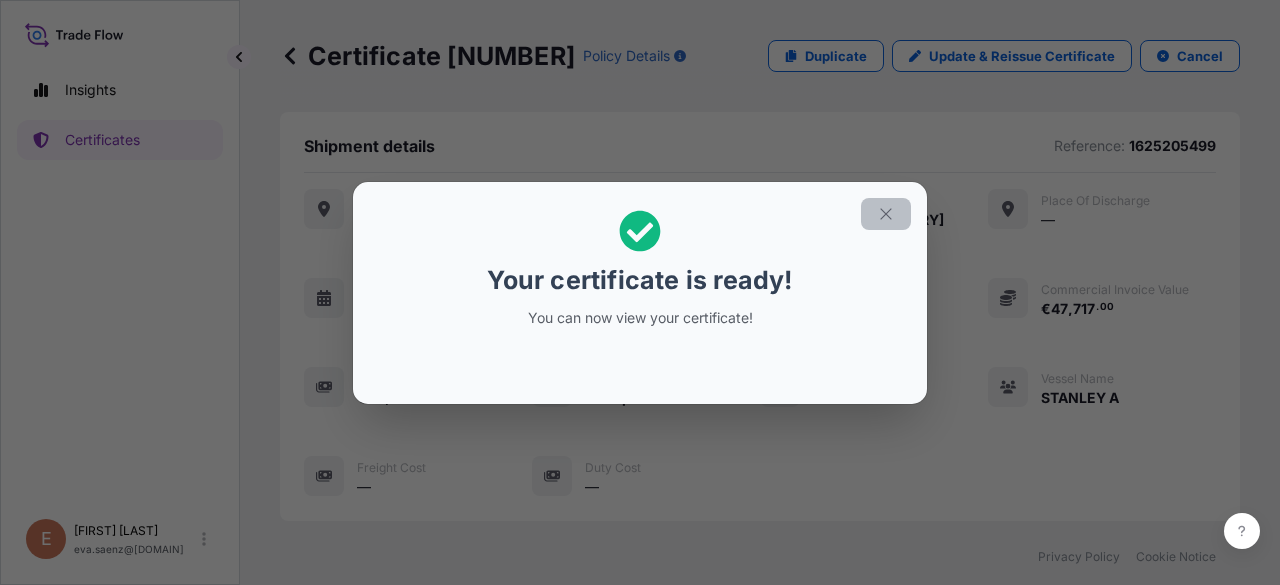 click 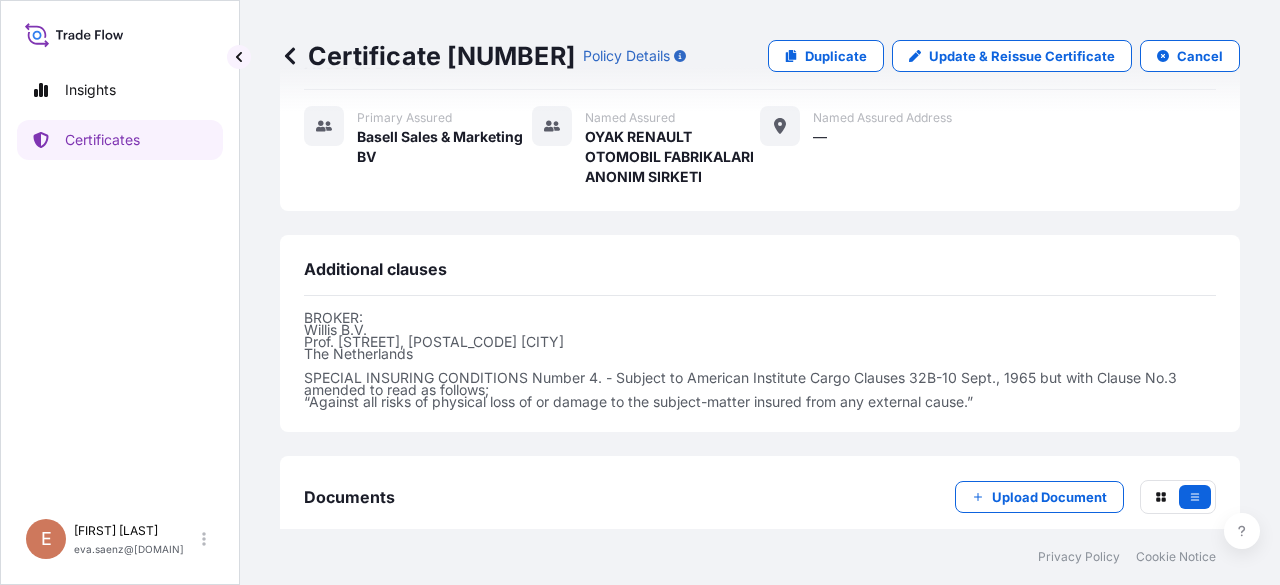 scroll, scrollTop: 626, scrollLeft: 0, axis: vertical 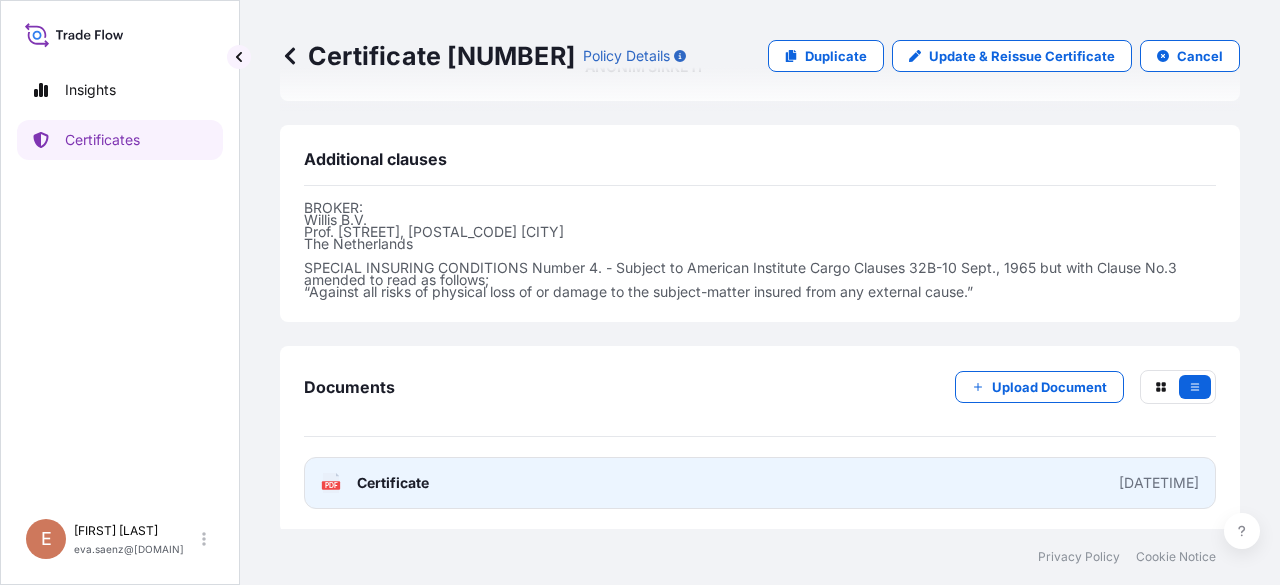 click on "PDF Certificate [DATE]" at bounding box center (760, 483) 